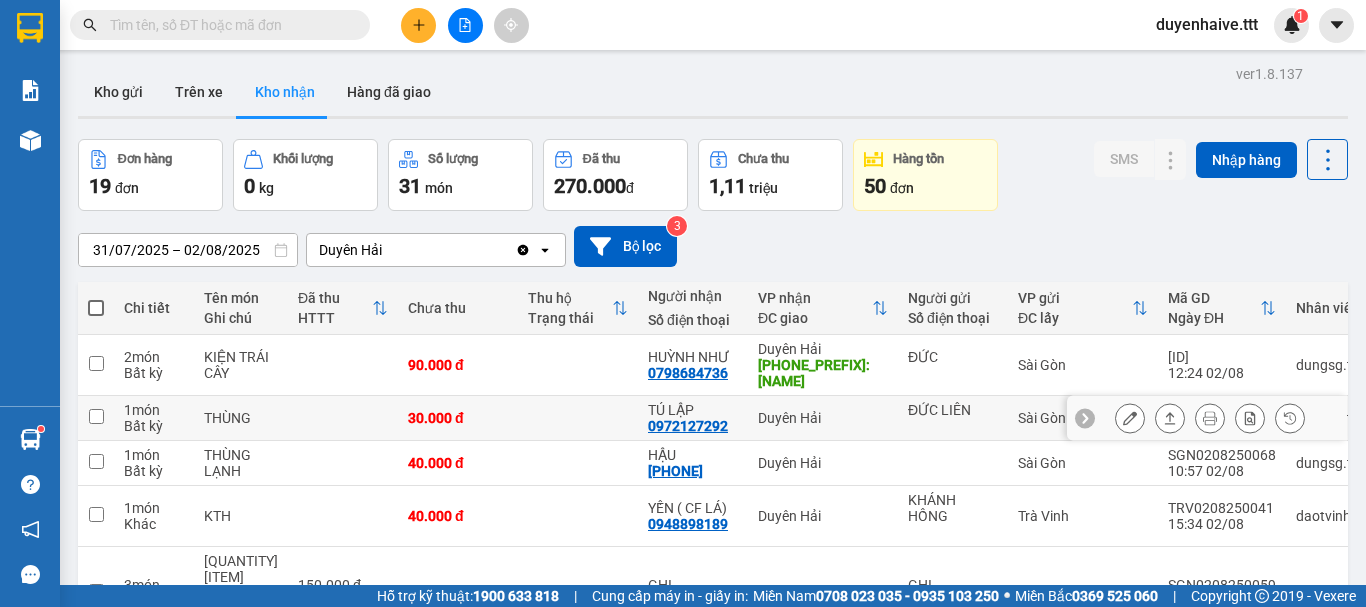scroll, scrollTop: 0, scrollLeft: 0, axis: both 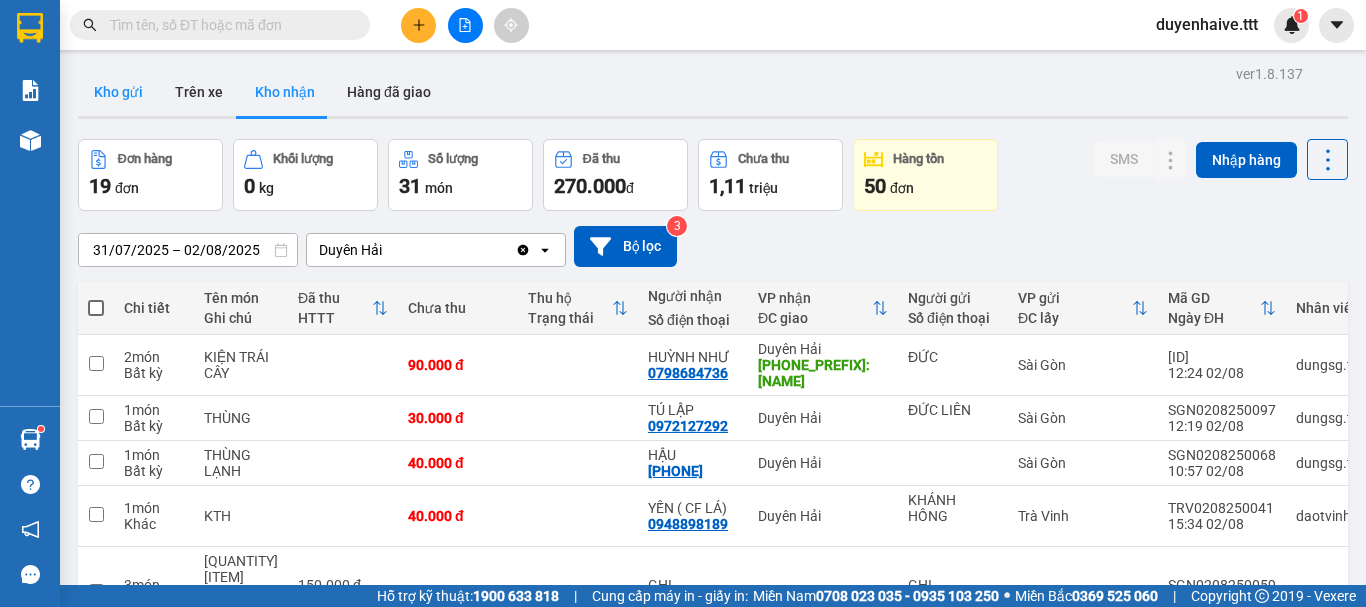 click on "Kho gửi" at bounding box center [118, 92] 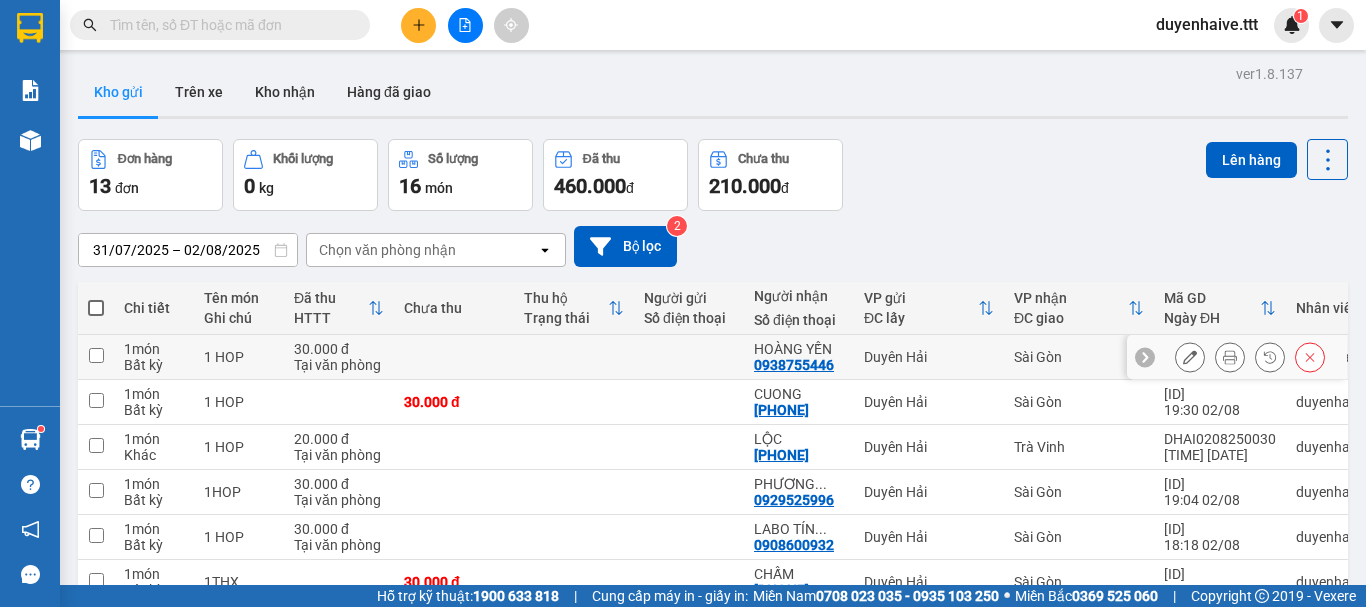 scroll, scrollTop: 290, scrollLeft: 0, axis: vertical 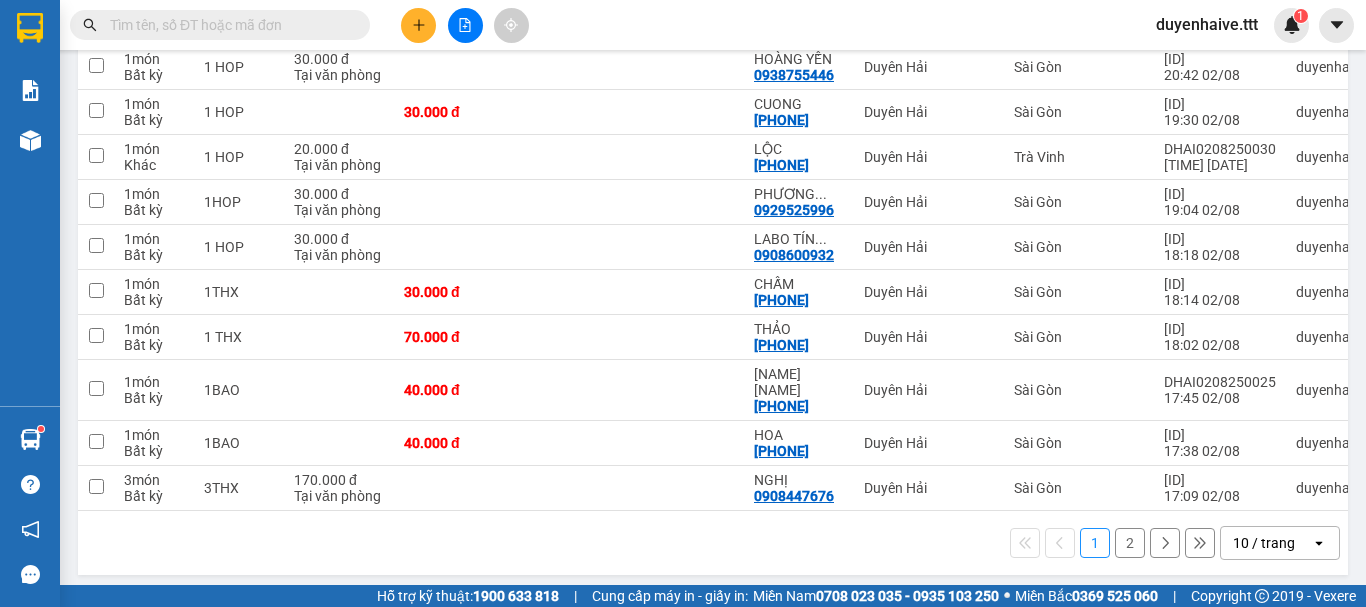 click on "10 / trang" at bounding box center (1264, 543) 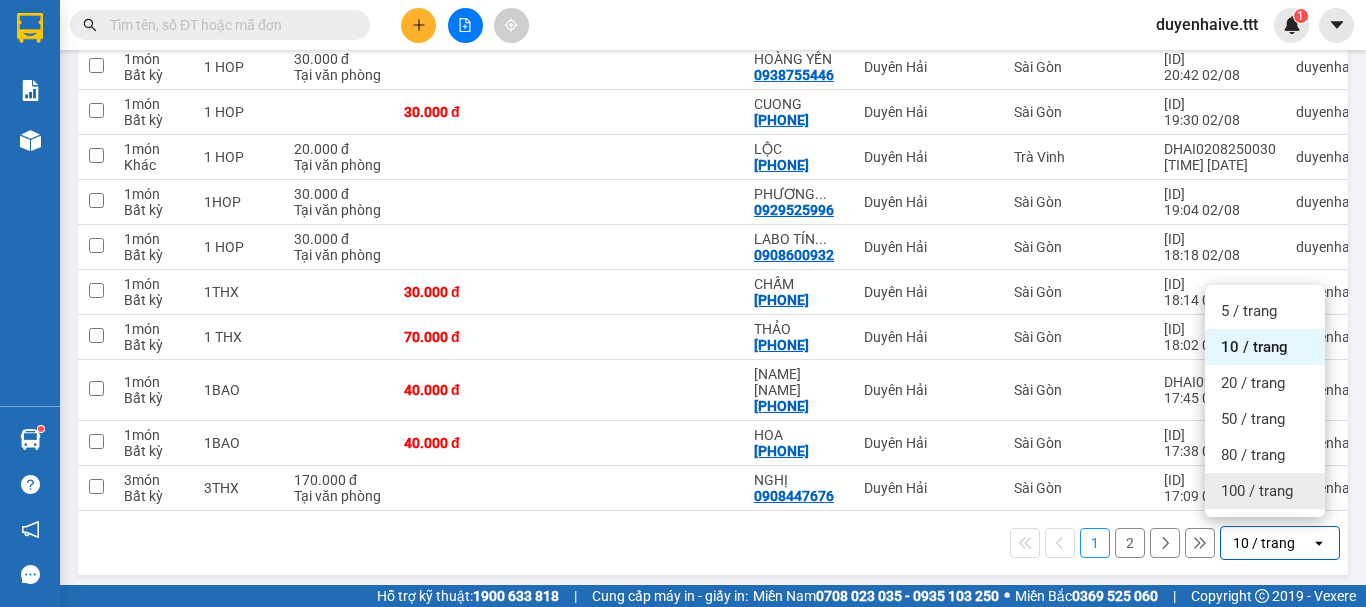 drag, startPoint x: 1234, startPoint y: 491, endPoint x: 1225, endPoint y: 481, distance: 13.453624 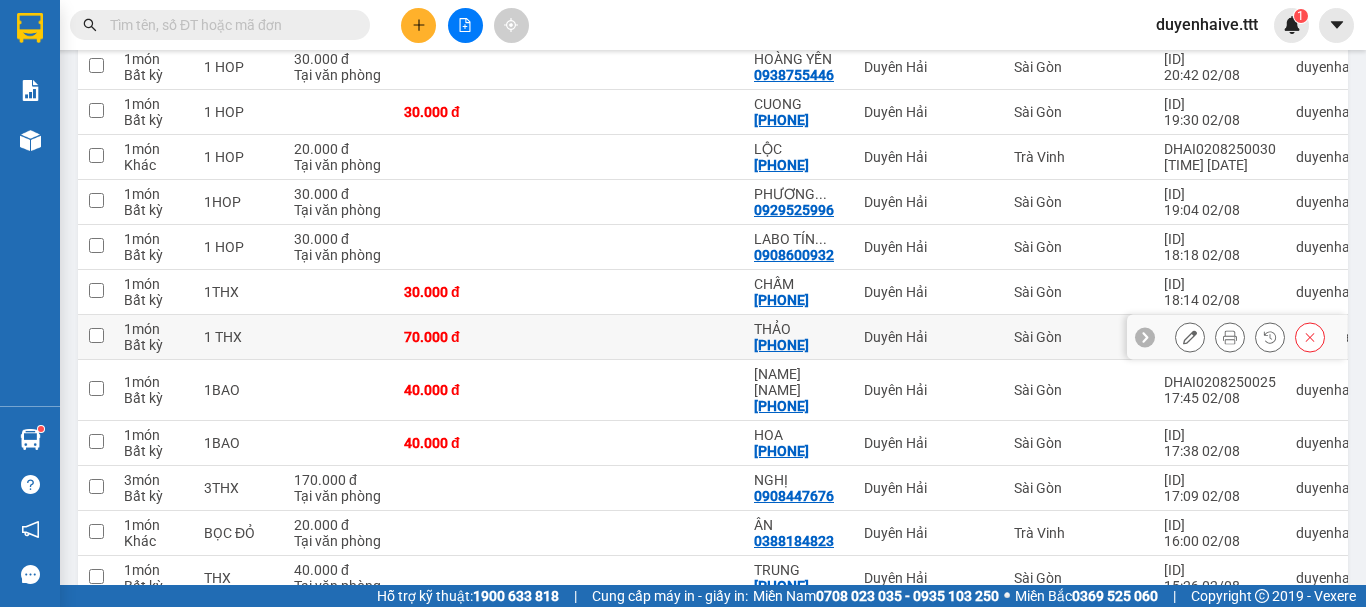 scroll, scrollTop: 425, scrollLeft: 0, axis: vertical 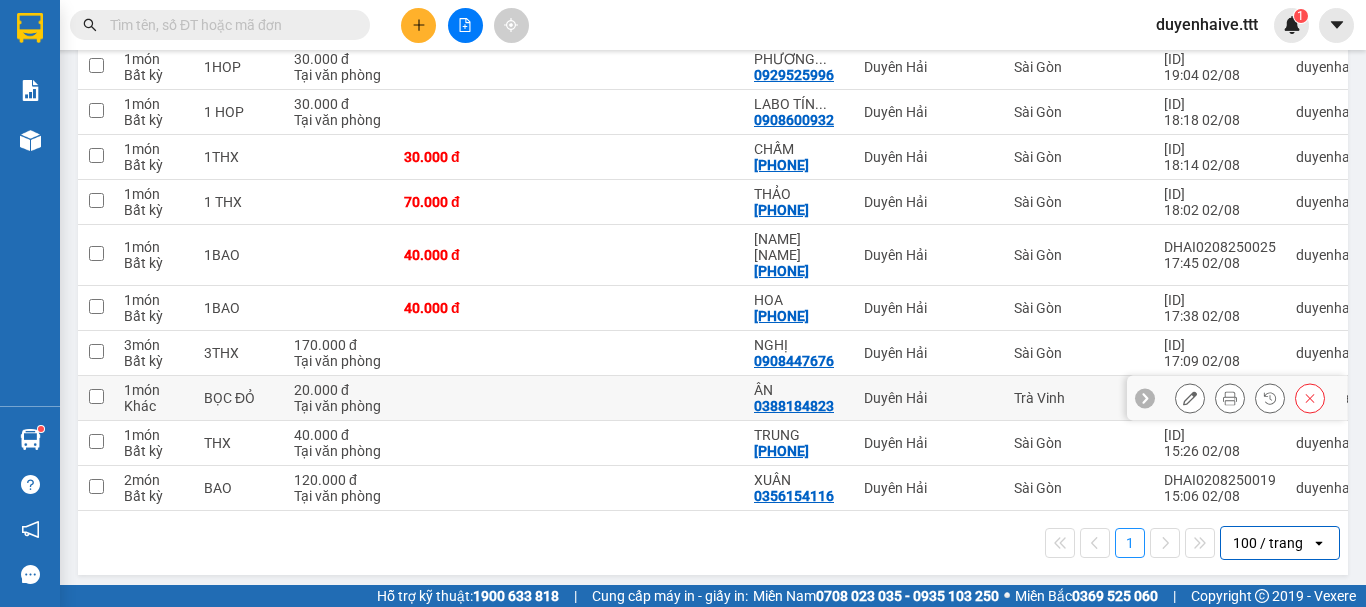 click at bounding box center (96, 396) 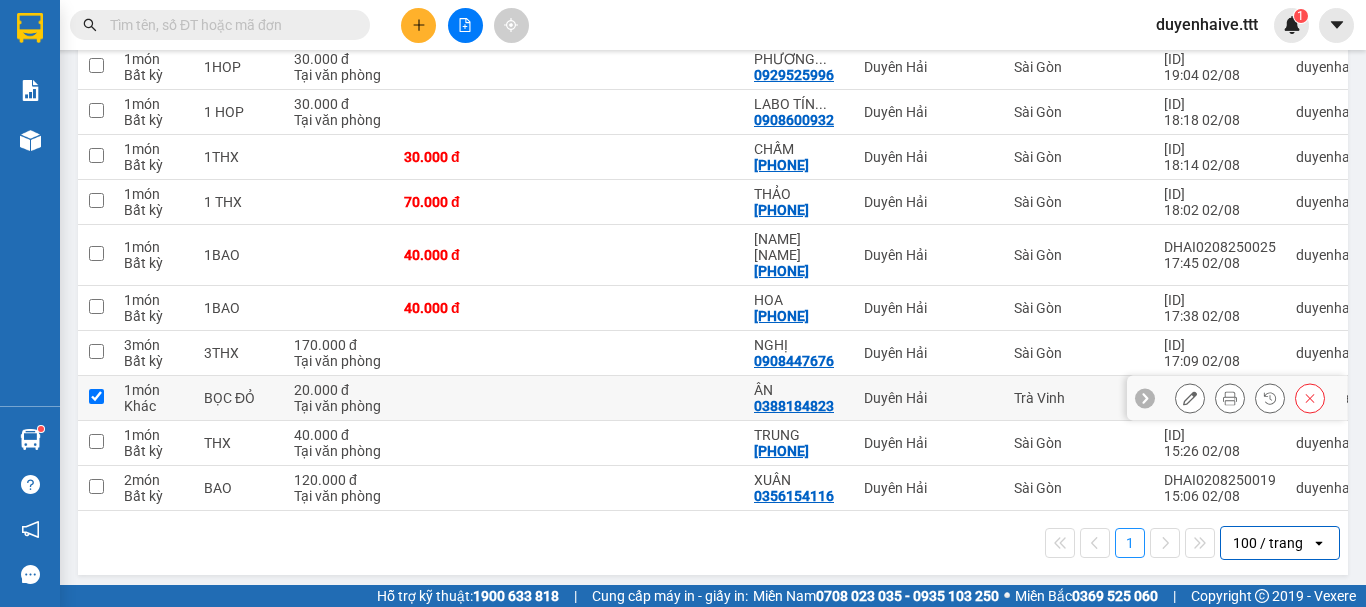 checkbox on "true" 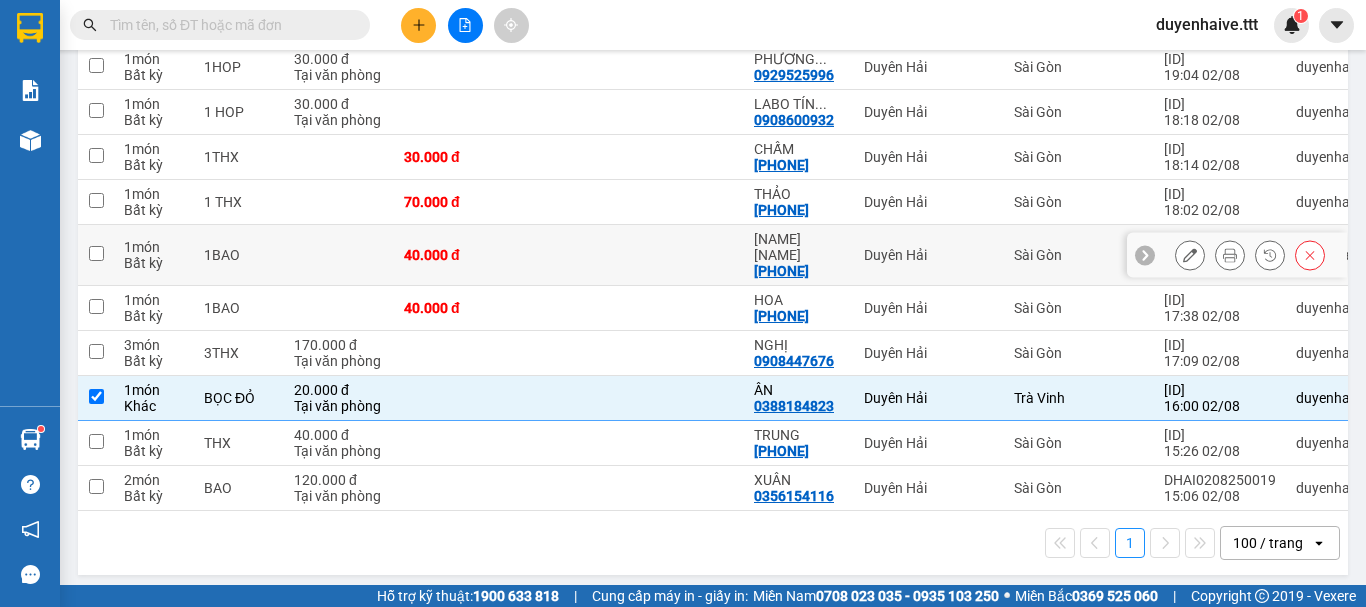 scroll, scrollTop: 325, scrollLeft: 0, axis: vertical 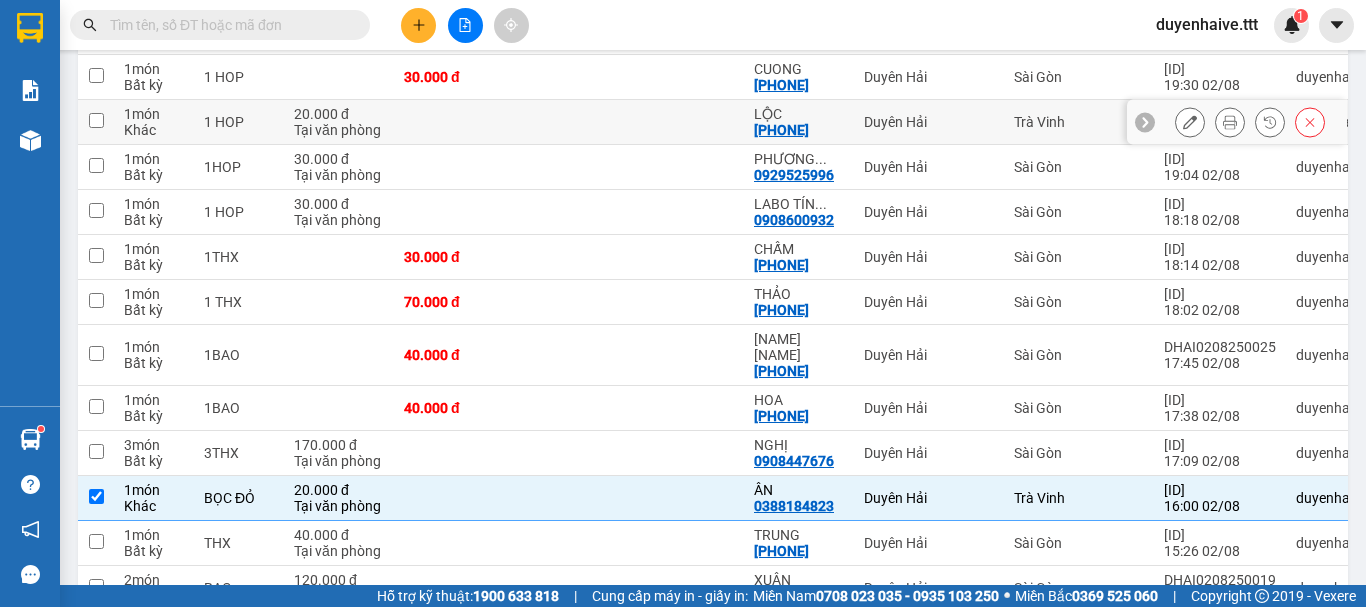 click at bounding box center [96, 120] 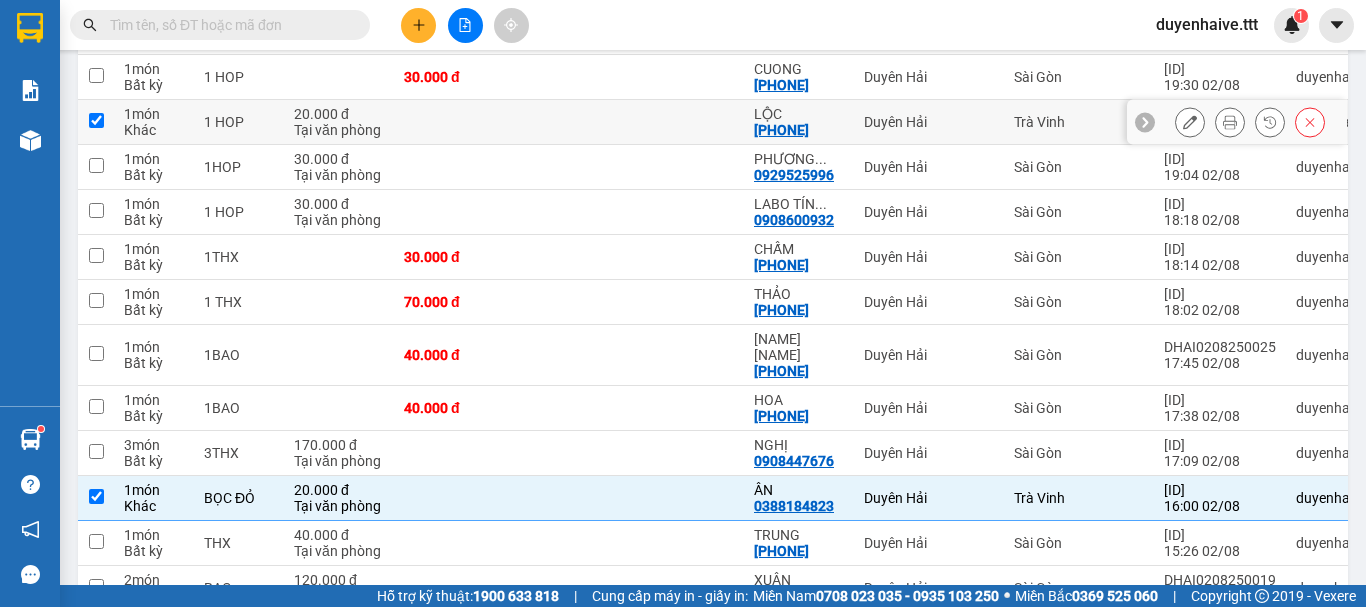 checkbox on "true" 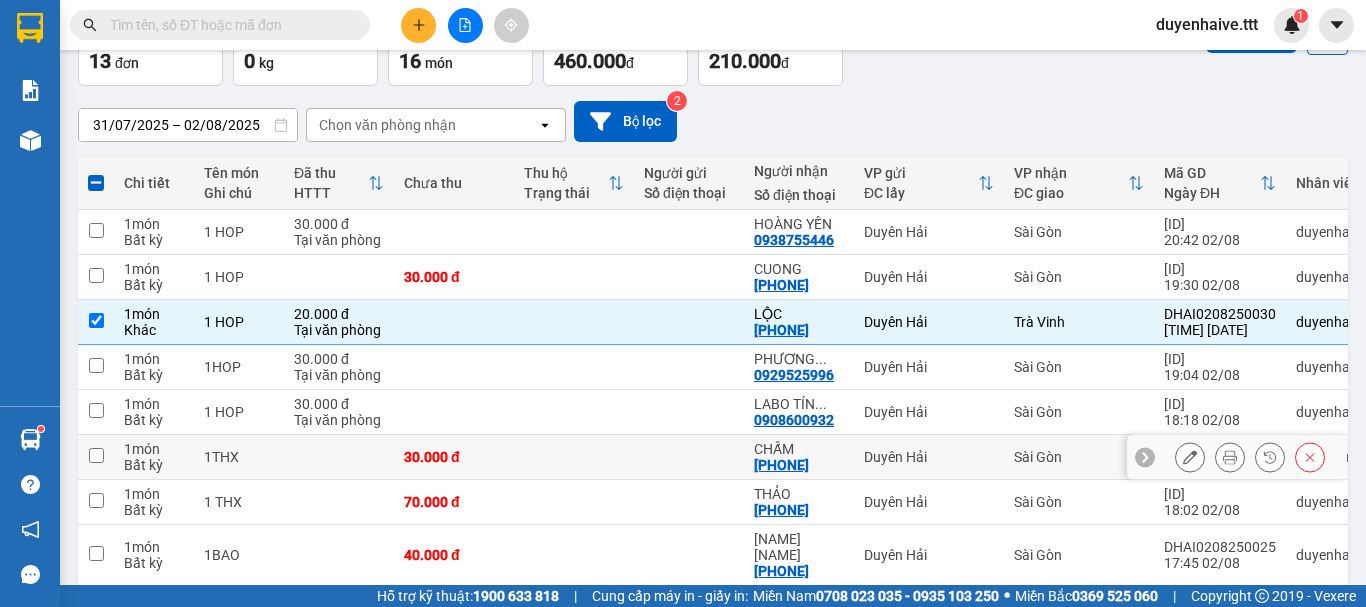 scroll, scrollTop: 25, scrollLeft: 0, axis: vertical 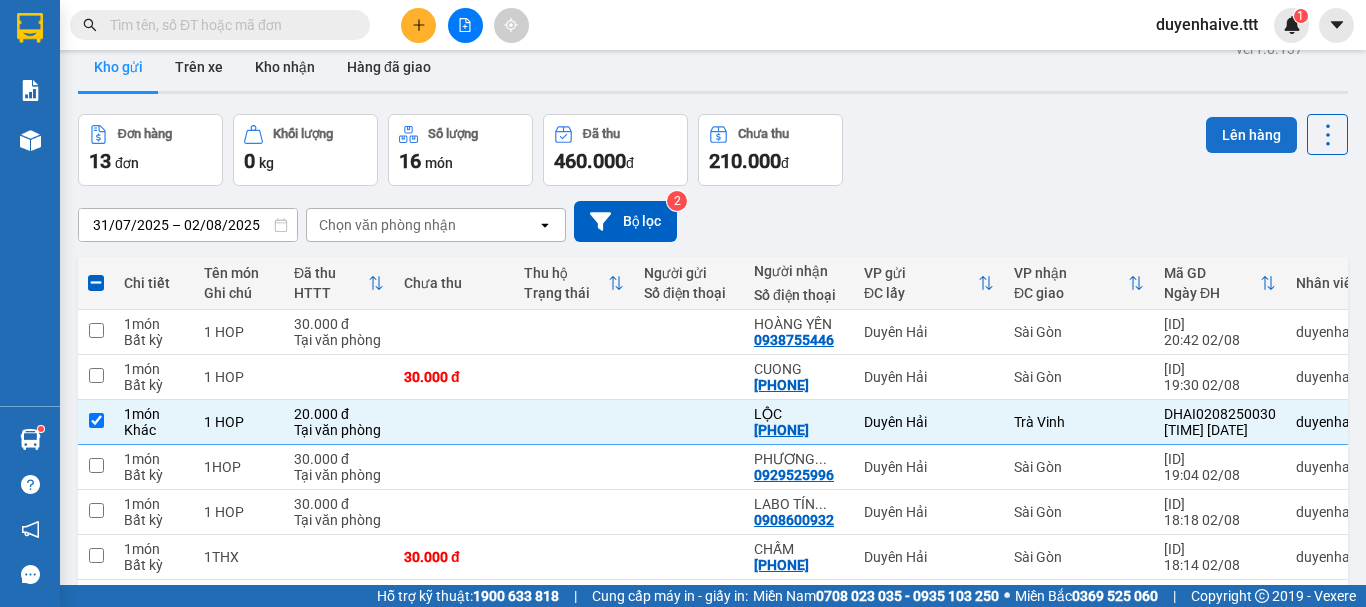 click on "Lên hàng" at bounding box center [1251, 135] 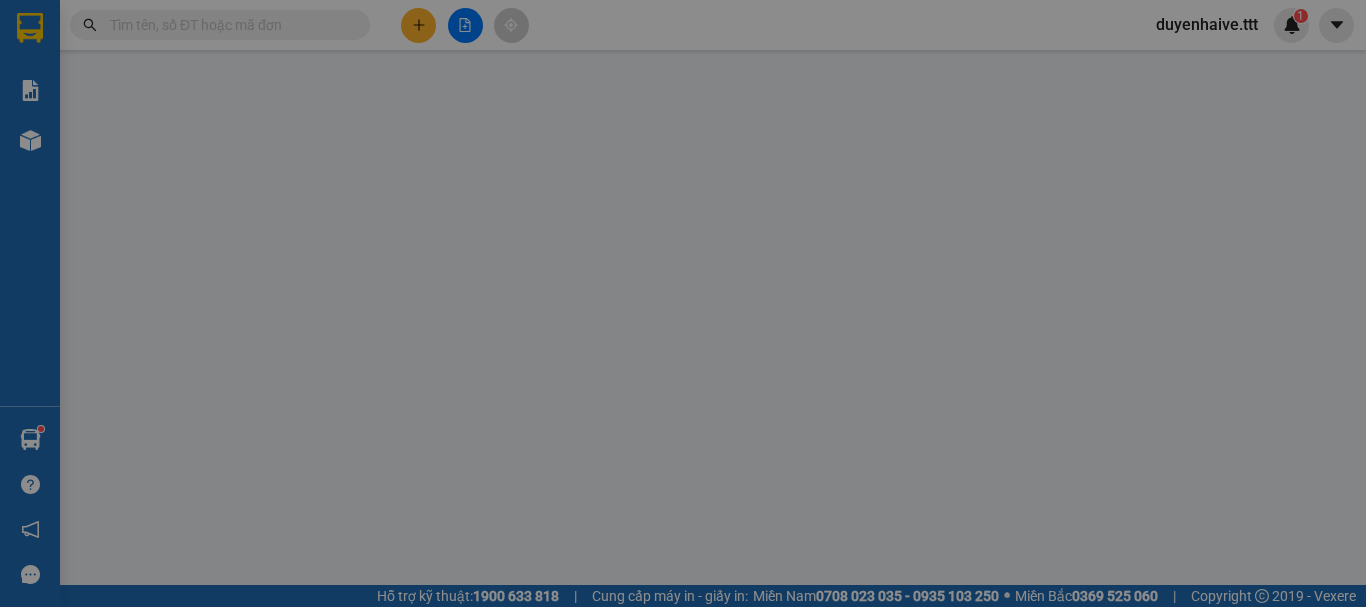 scroll, scrollTop: 0, scrollLeft: 0, axis: both 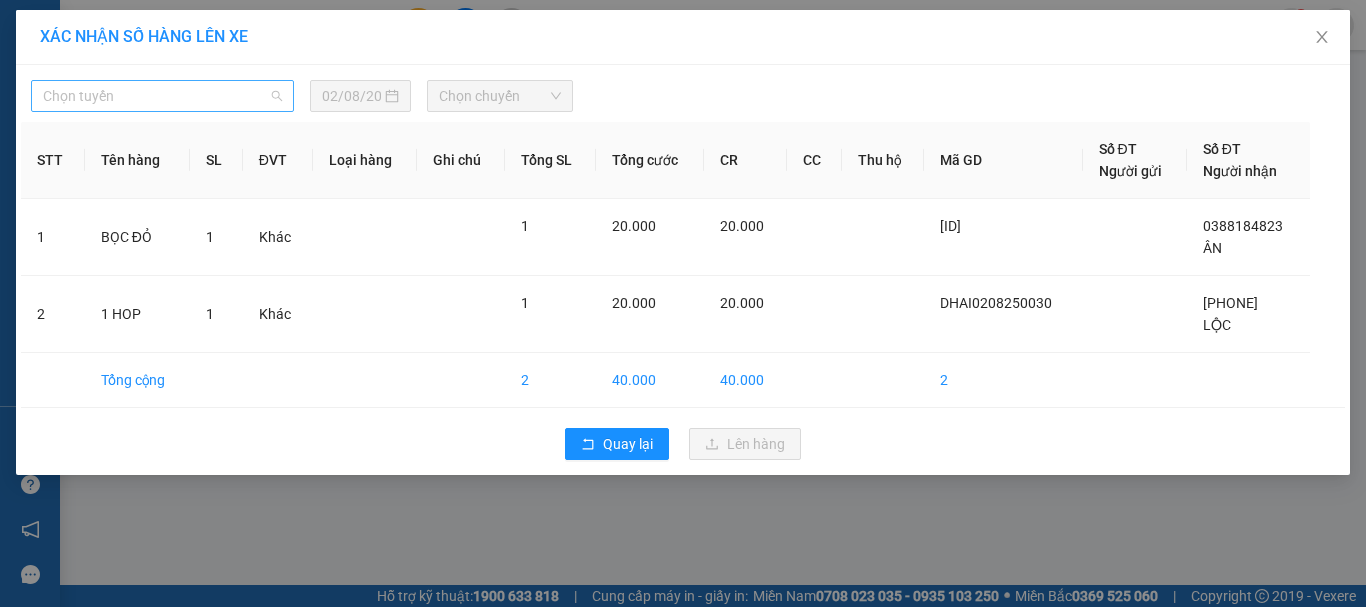 click on "Chọn tuyến" at bounding box center (162, 96) 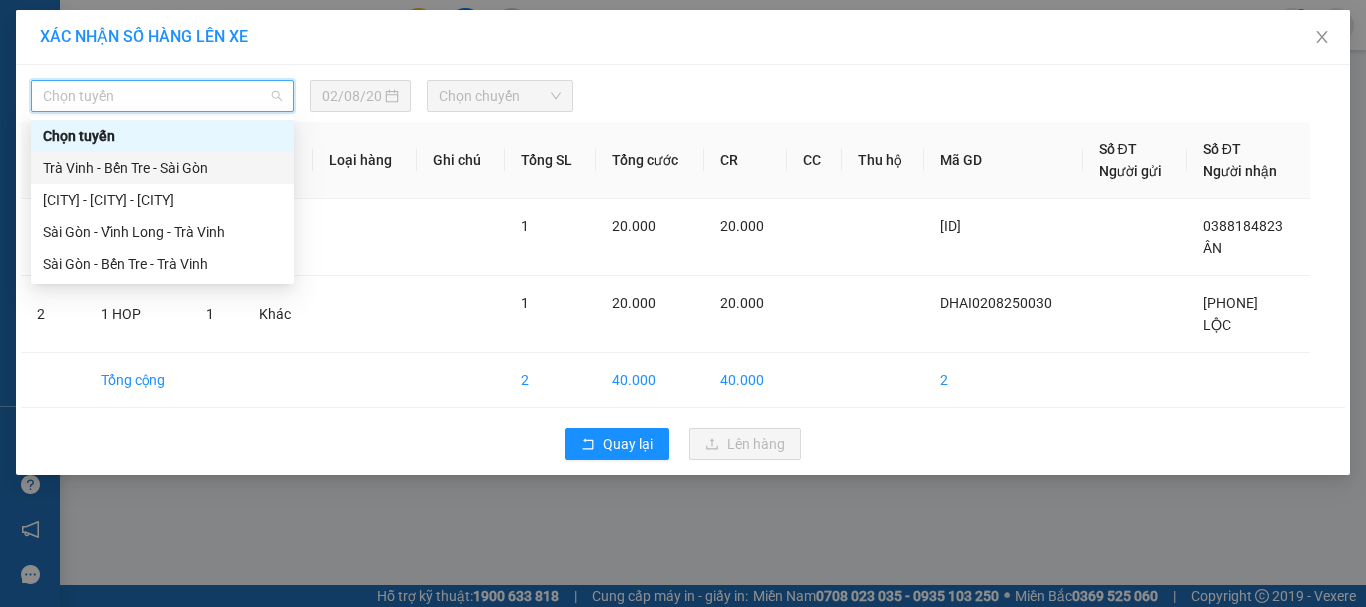 click on "Trà Vinh - Bến Tre - Sài Gòn" at bounding box center (162, 168) 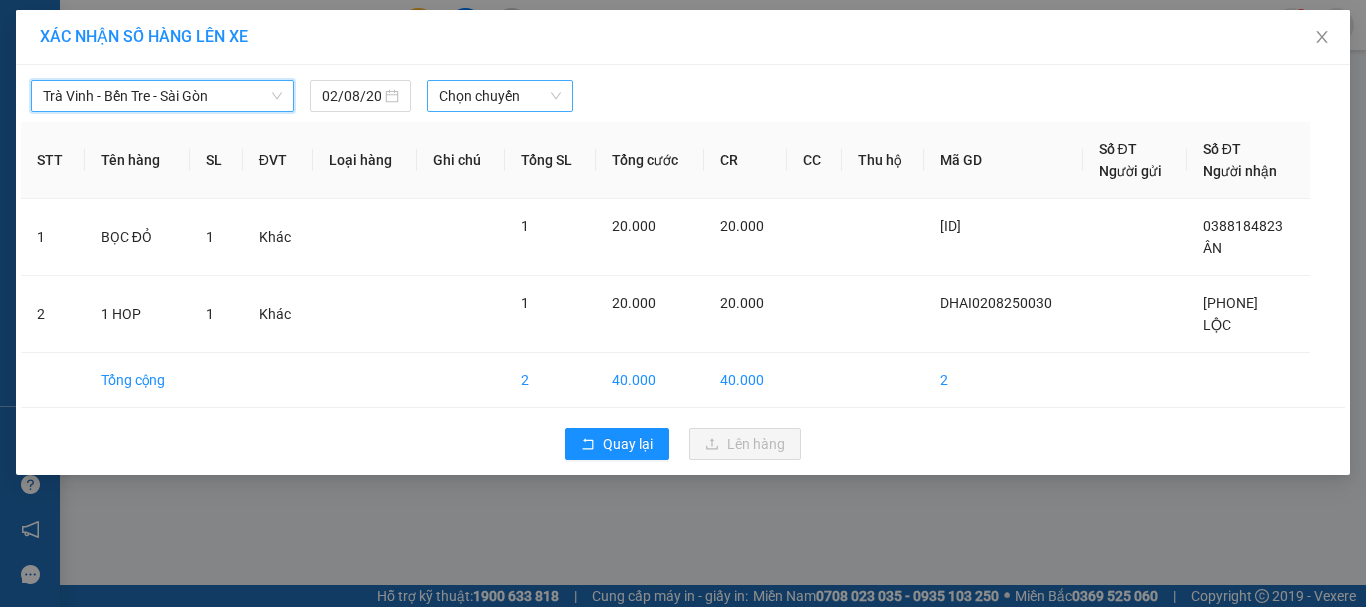 click on "Chọn chuyến" at bounding box center [500, 96] 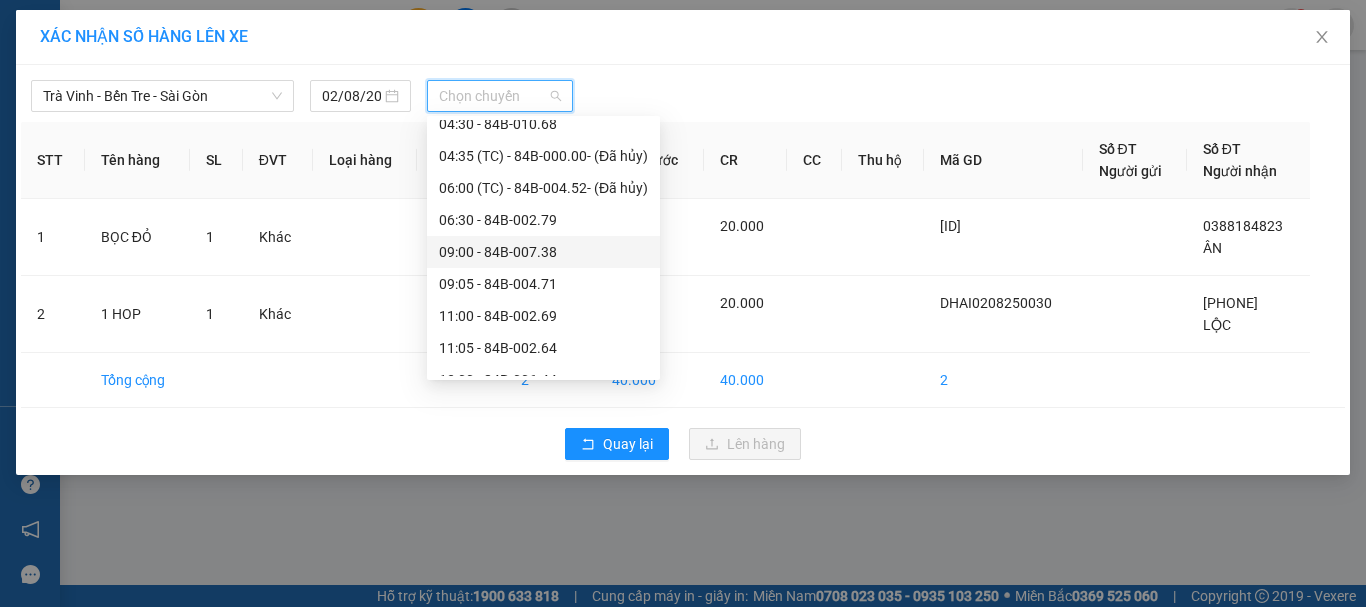 scroll, scrollTop: 576, scrollLeft: 0, axis: vertical 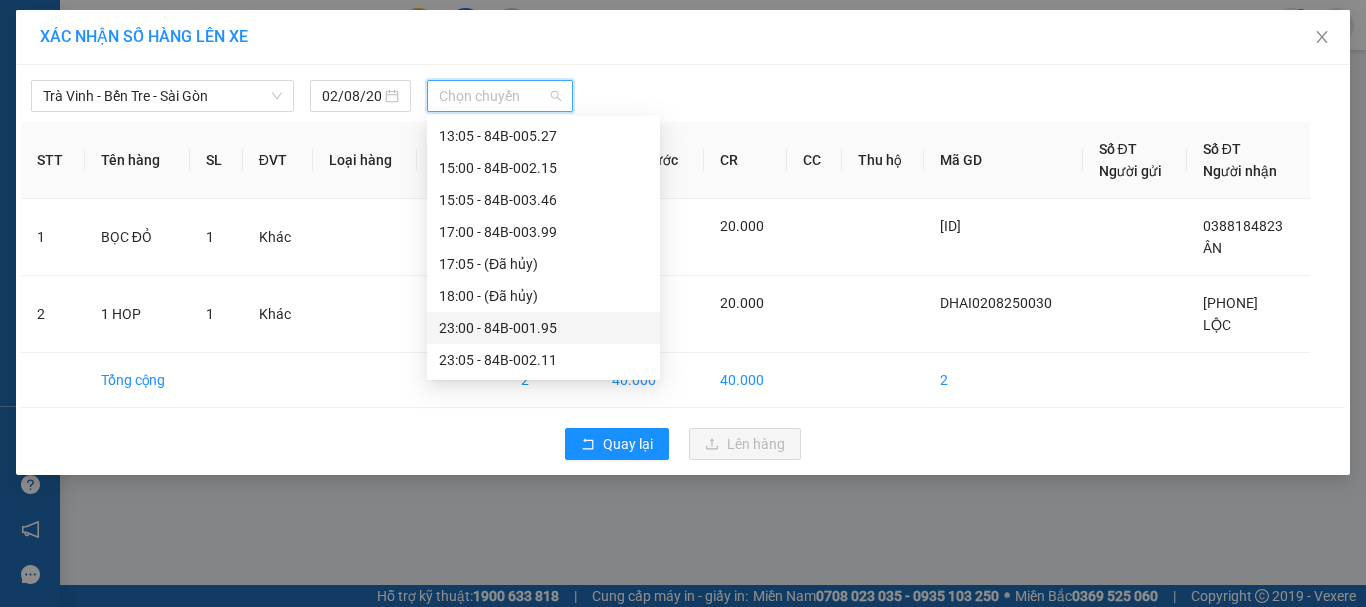 click on "[TIME] - [ID]" at bounding box center (543, 328) 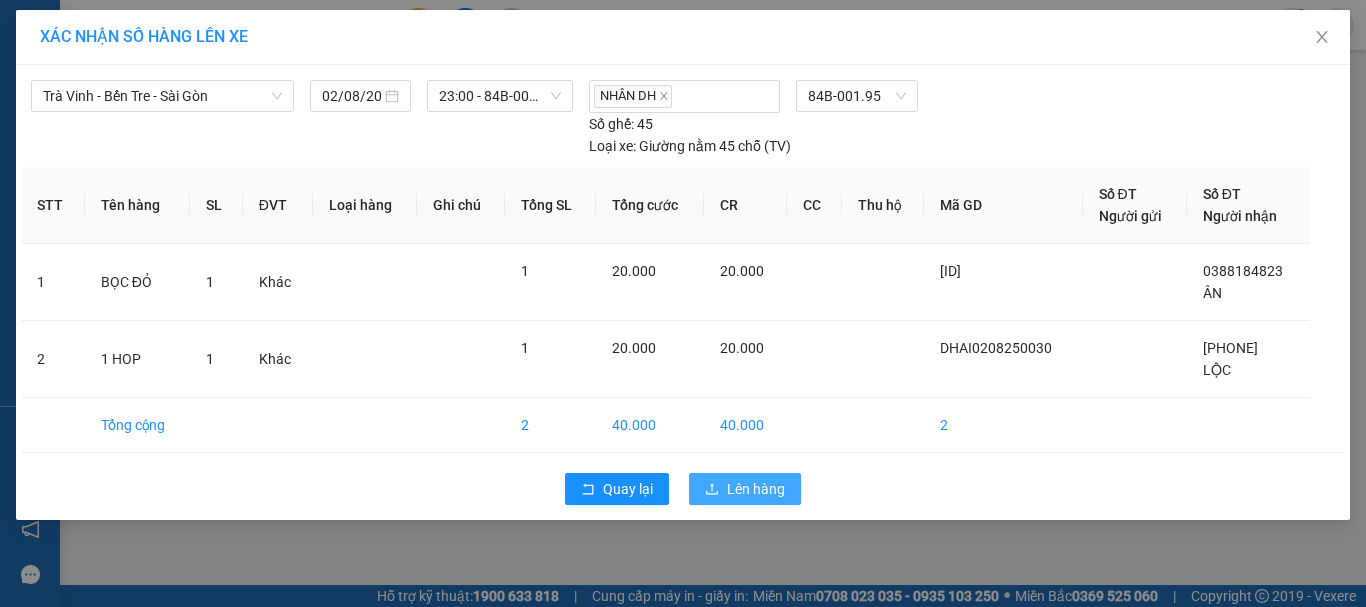 click on "Lên hàng" at bounding box center (745, 489) 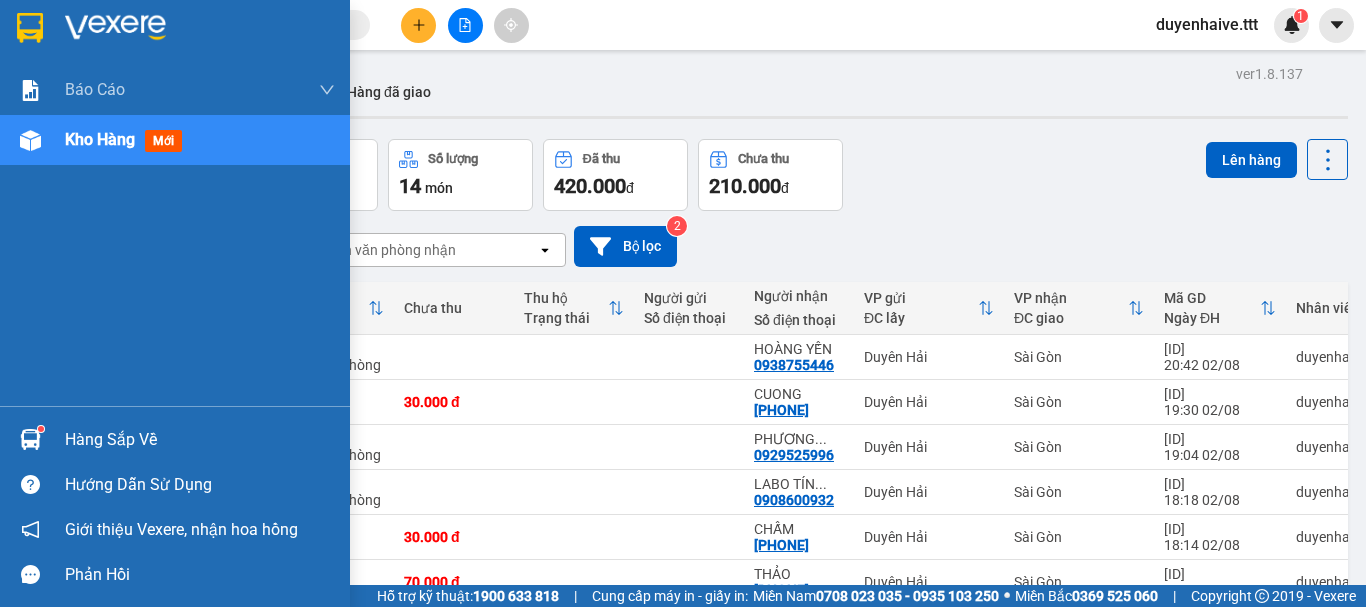 click on "Hàng sắp về" at bounding box center [200, 440] 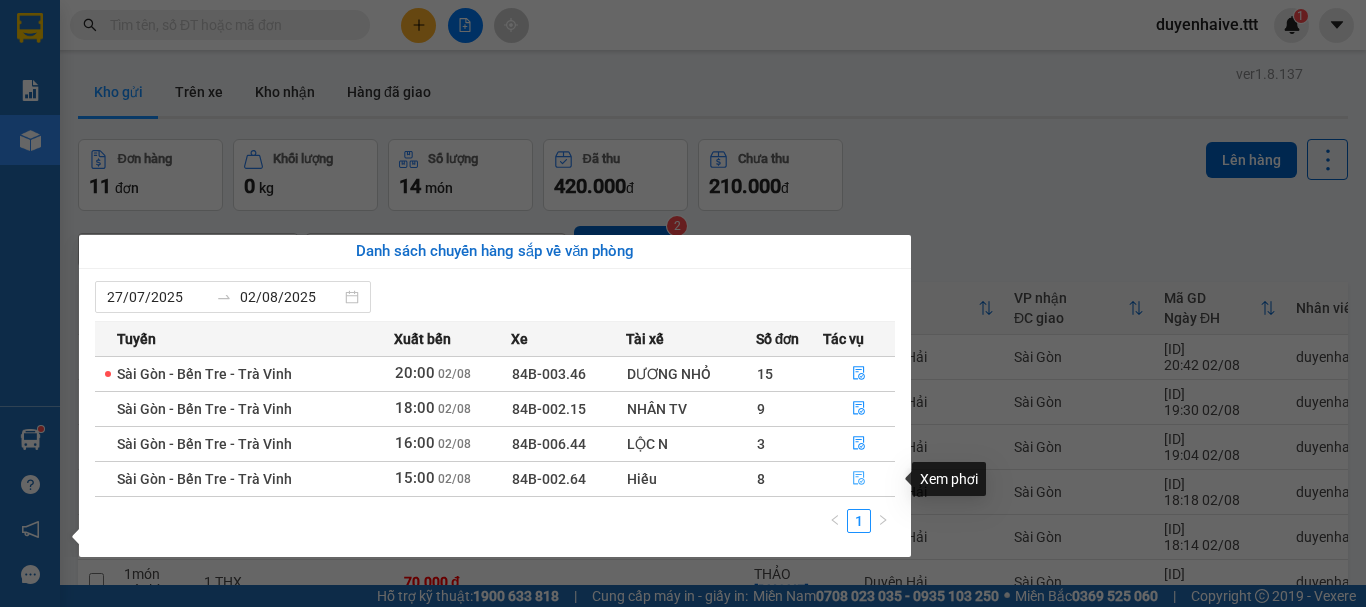 click 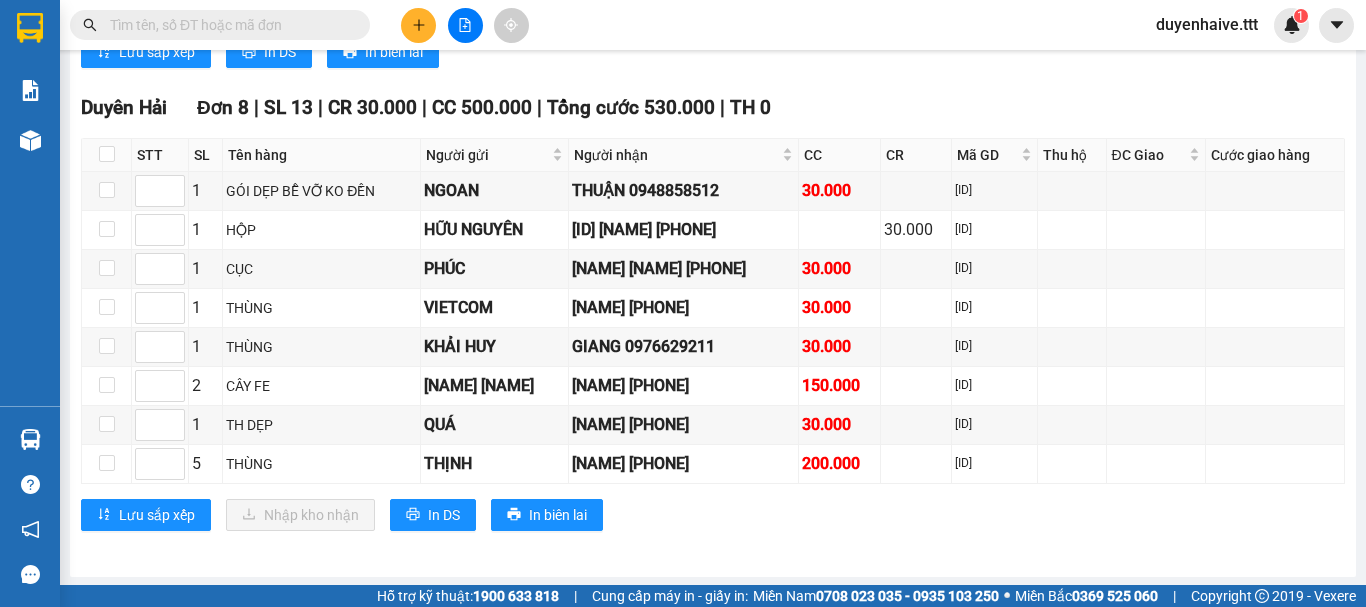 scroll, scrollTop: 2719, scrollLeft: 0, axis: vertical 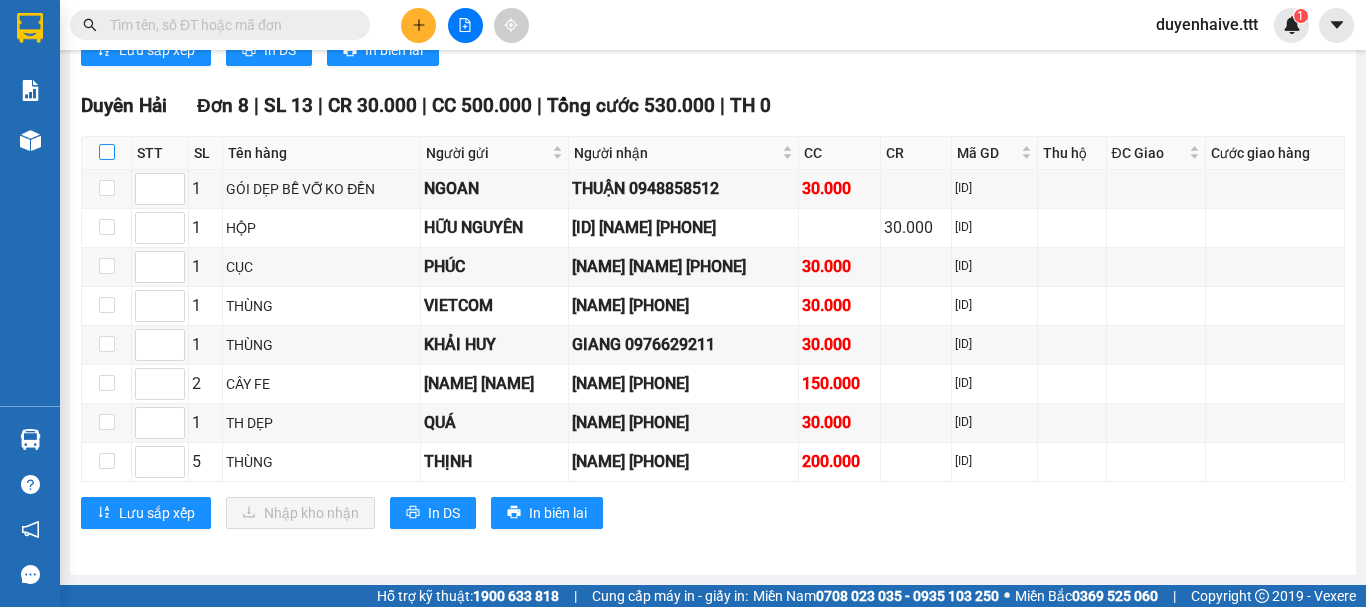 click at bounding box center [107, 152] 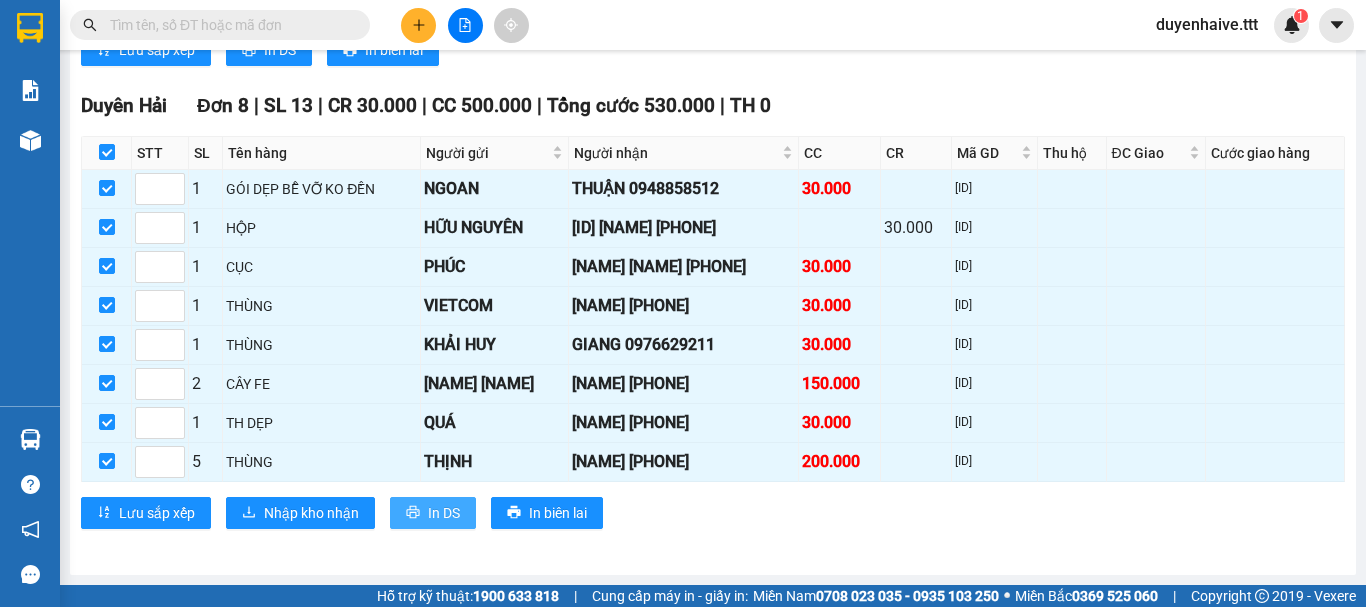 click on "In DS" at bounding box center (444, 513) 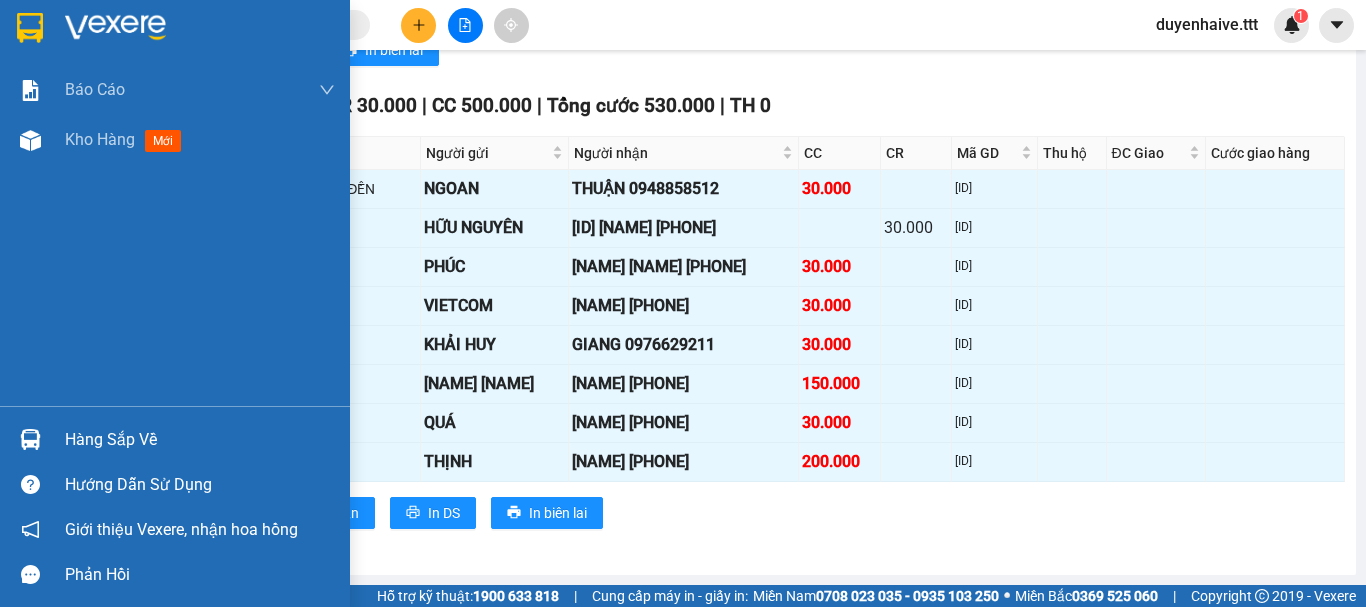 click on "Hàng sắp về" at bounding box center [200, 440] 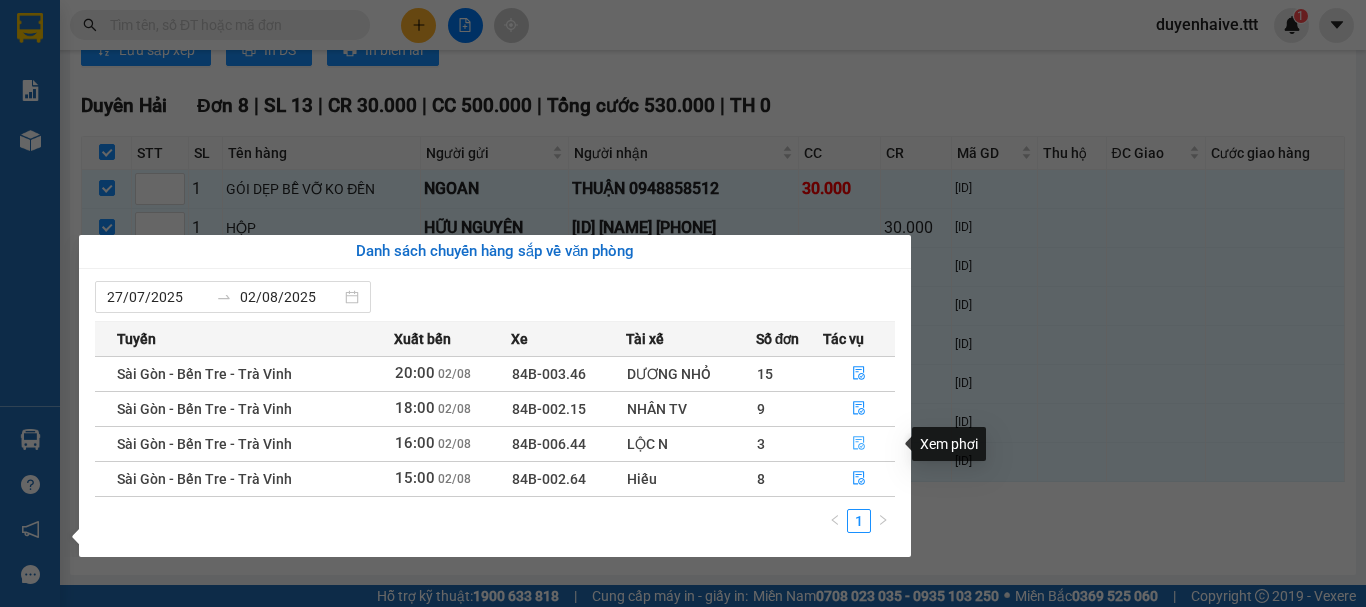 click 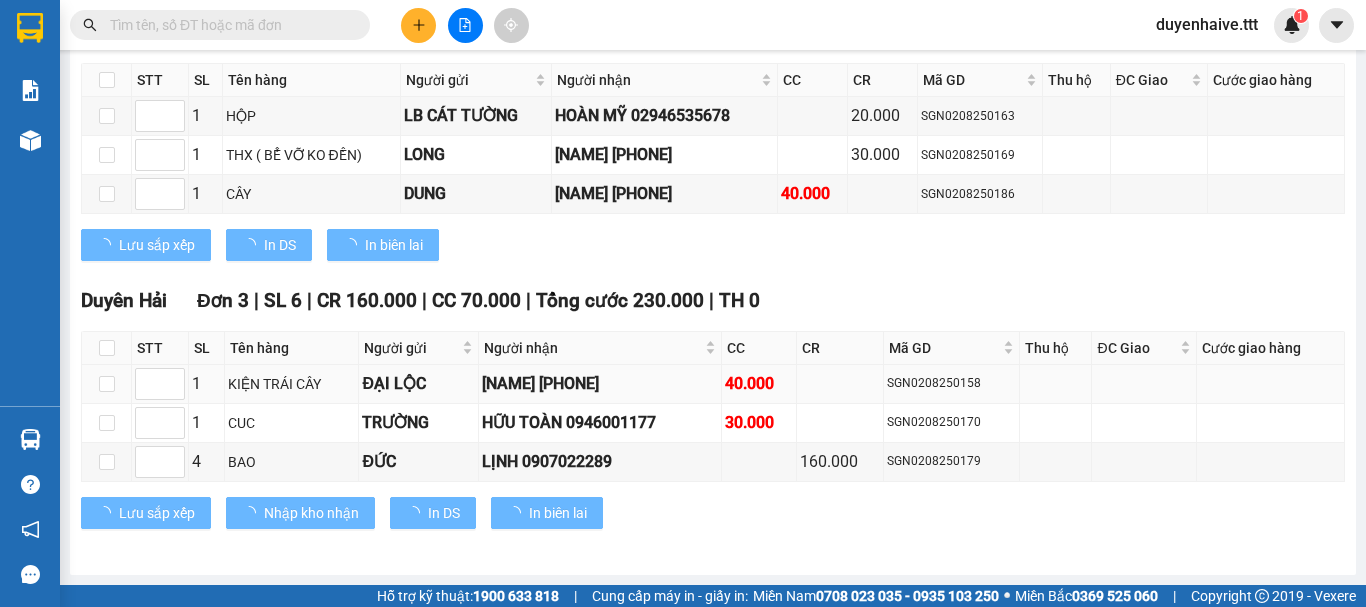 scroll, scrollTop: 1593, scrollLeft: 0, axis: vertical 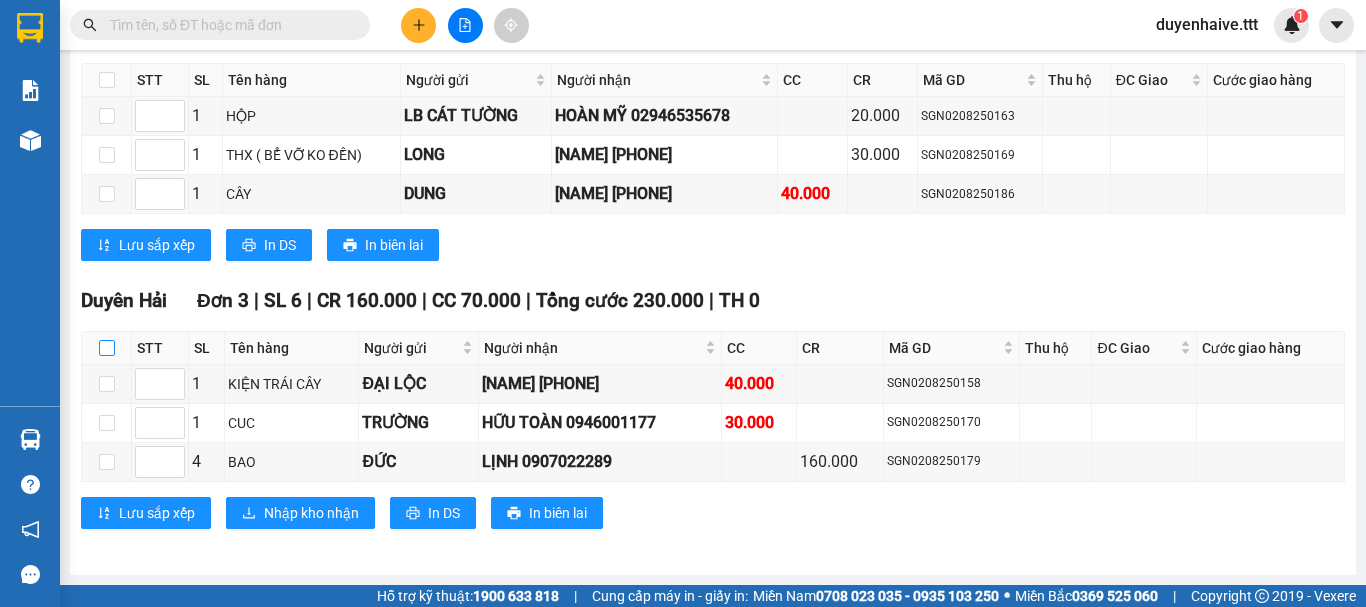 click at bounding box center (107, 348) 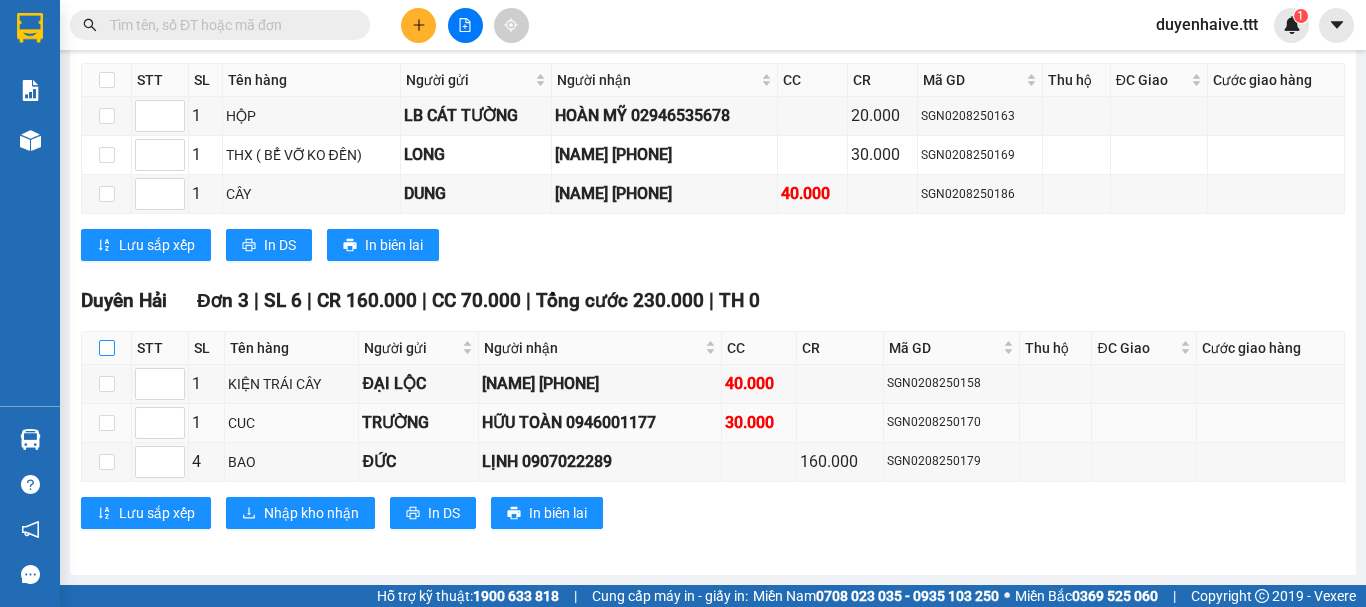 checkbox on "true" 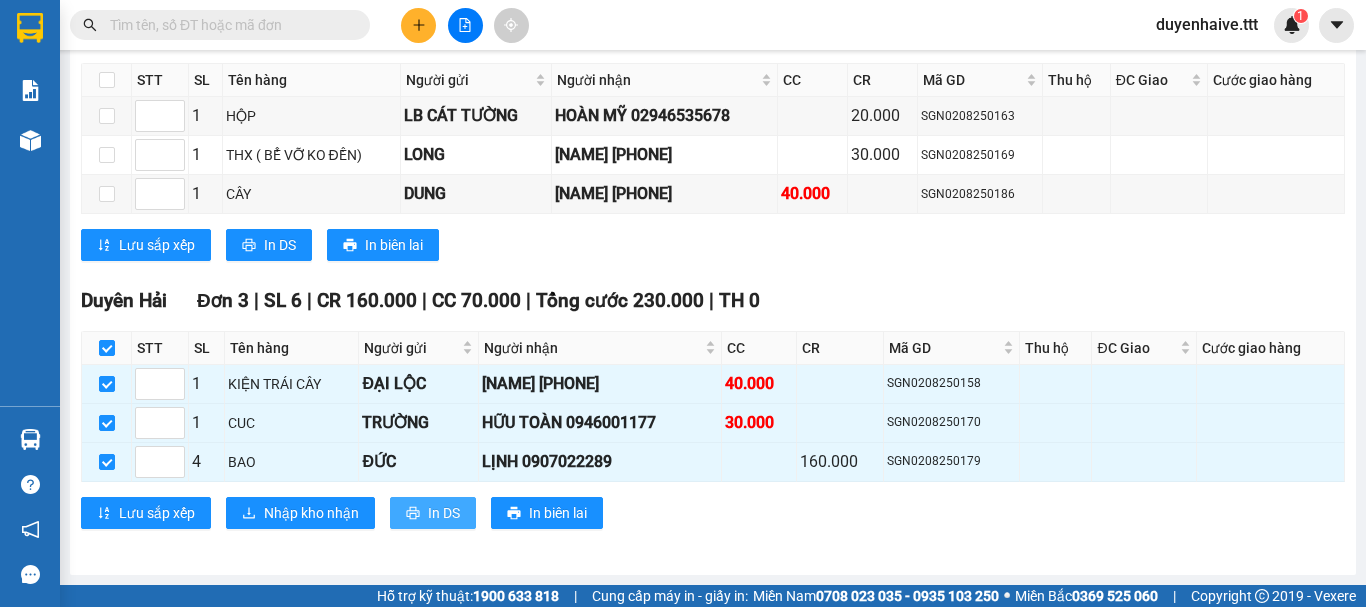 click on "In DS" at bounding box center (444, 513) 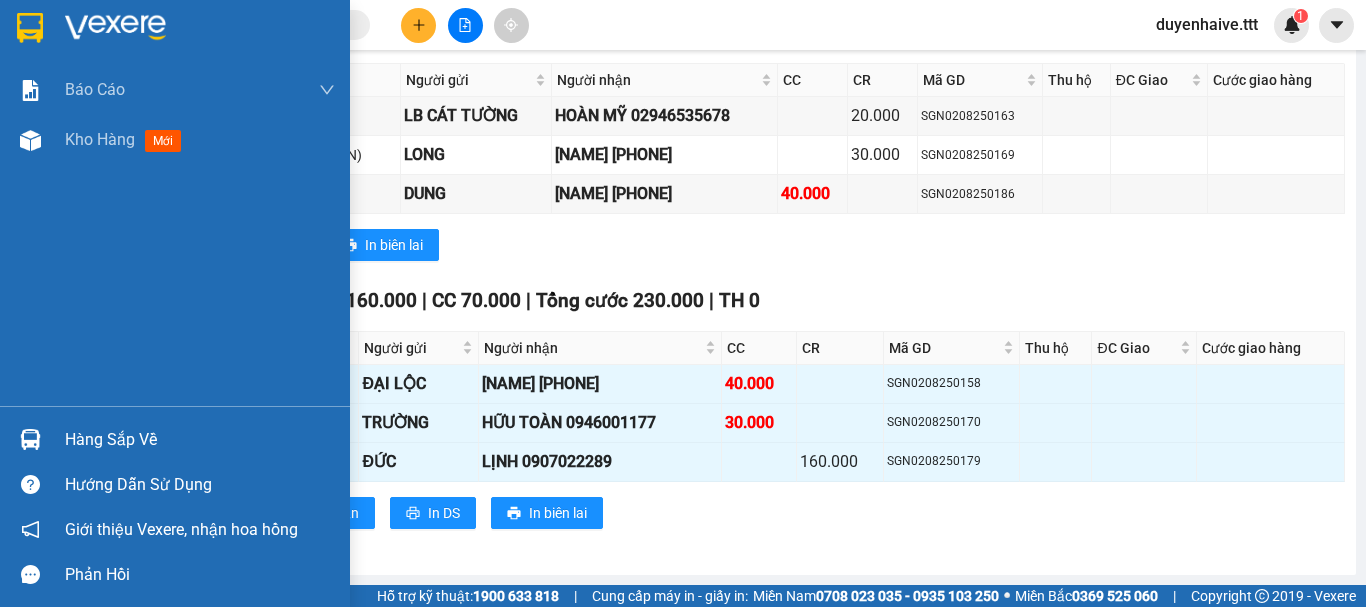 click on "Hàng sắp về" at bounding box center (200, 440) 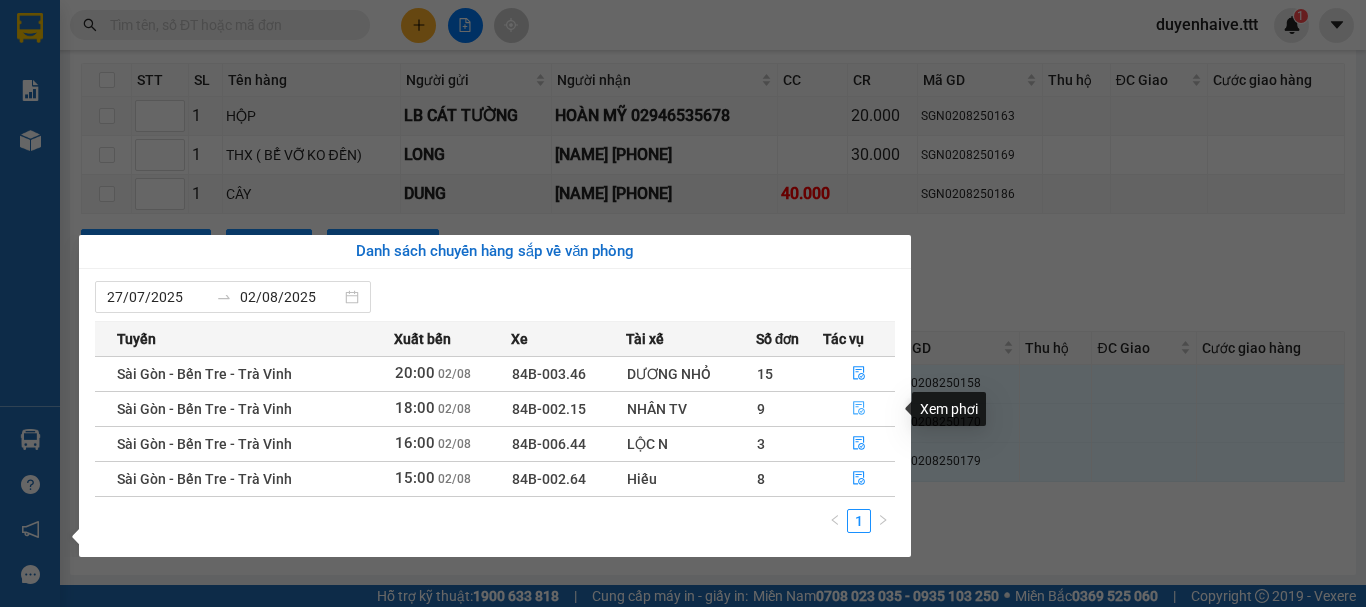 click at bounding box center [859, 409] 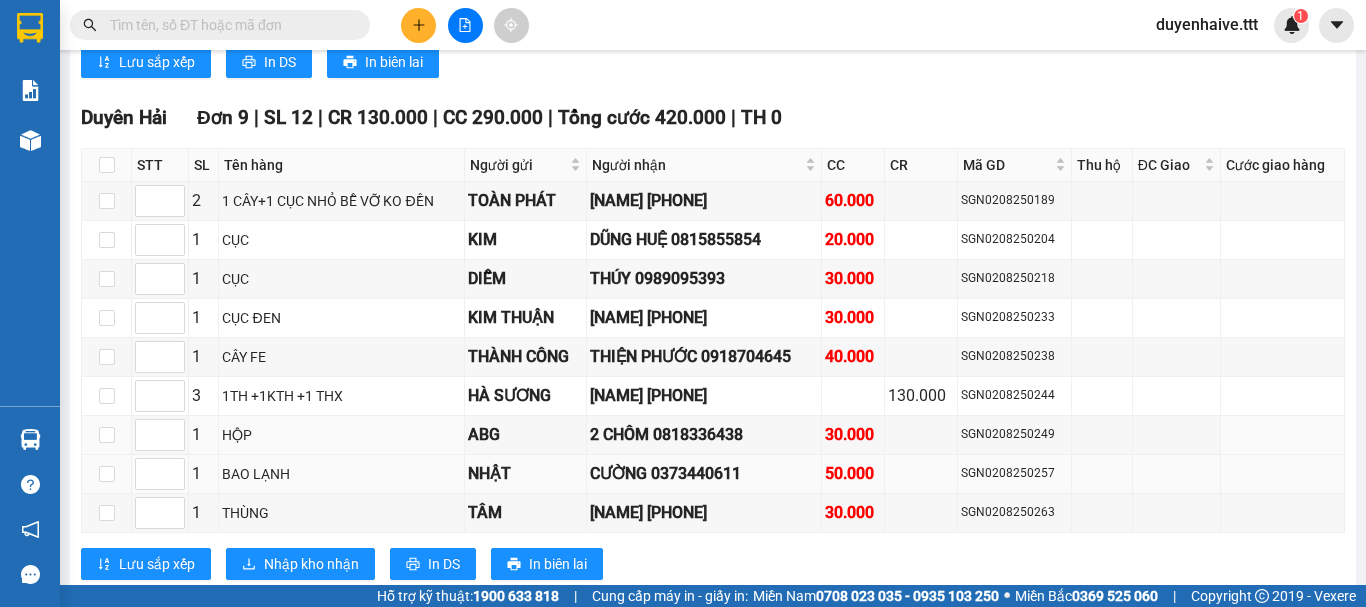 scroll, scrollTop: 3075, scrollLeft: 0, axis: vertical 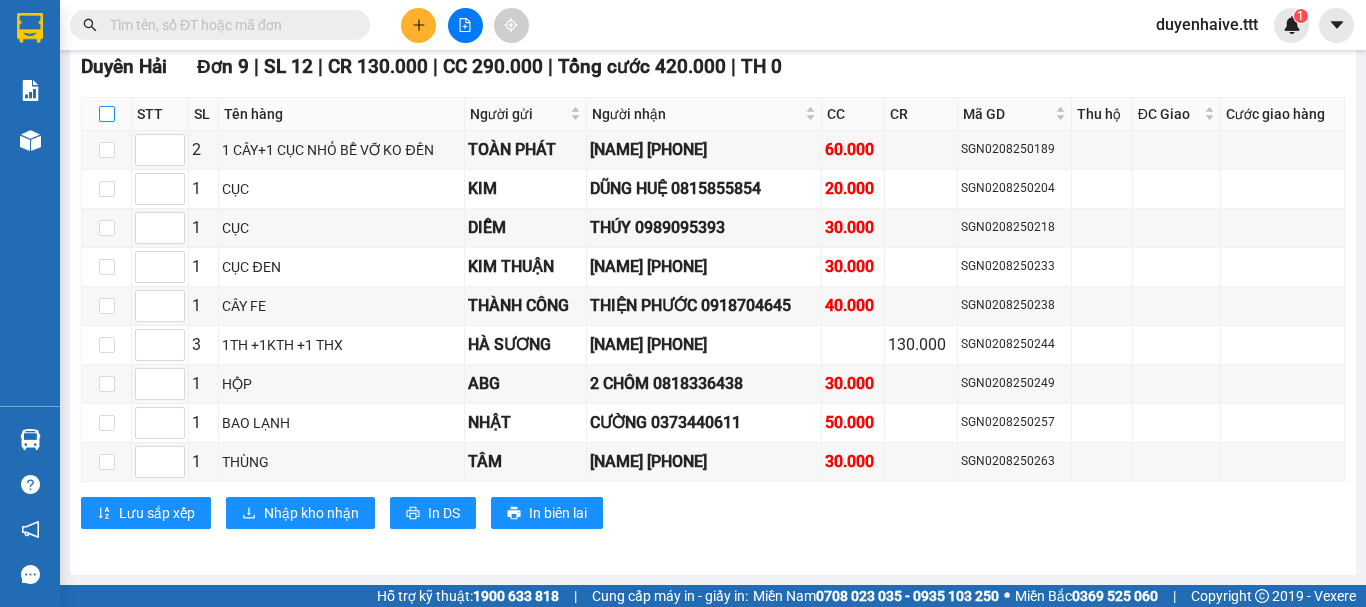 click at bounding box center [107, 114] 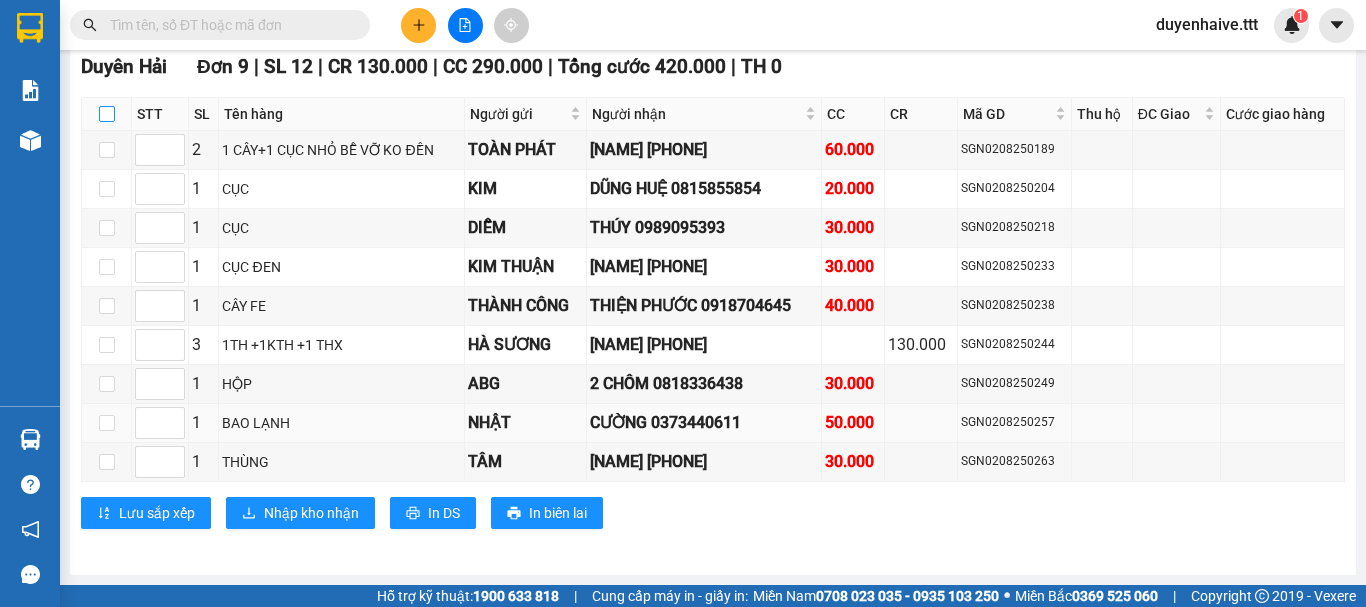 checkbox on "true" 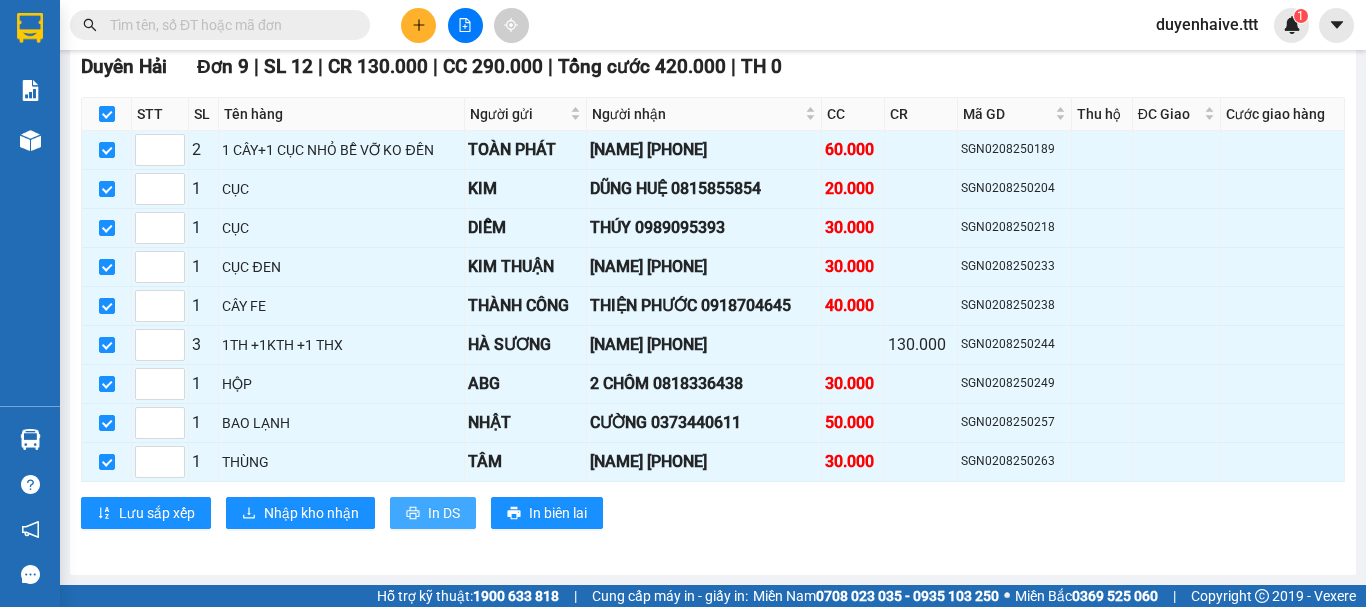 click on "In DS" at bounding box center [433, 513] 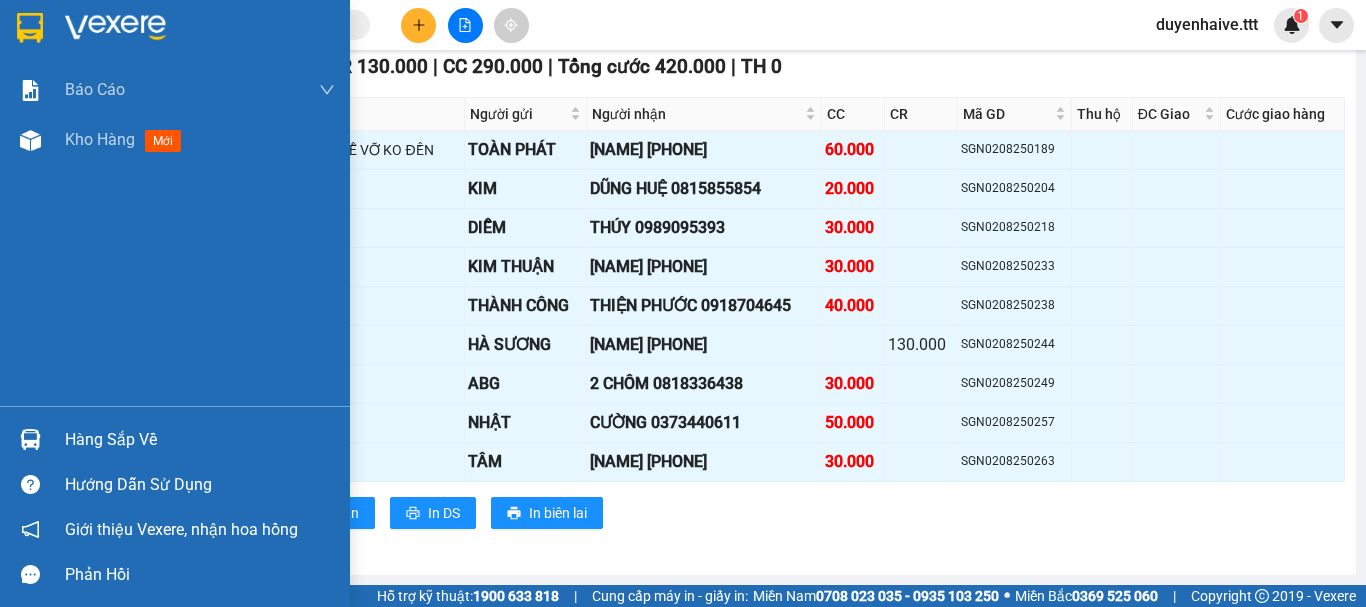 click on "Hàng sắp về" at bounding box center [200, 440] 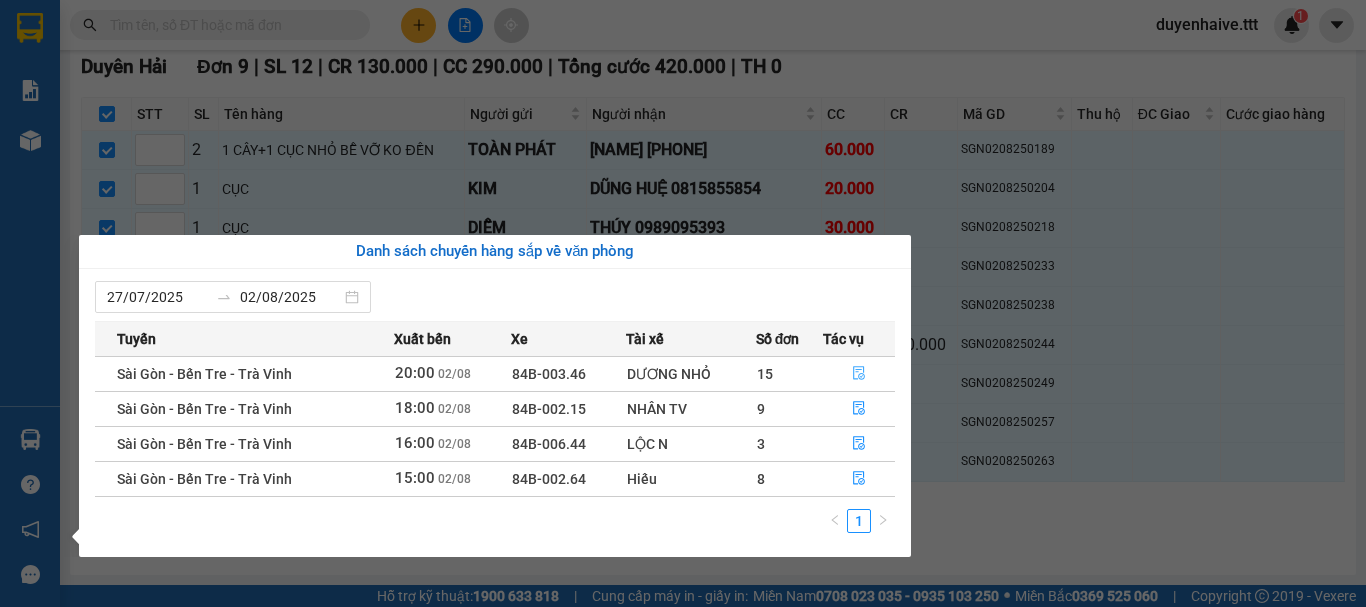 click 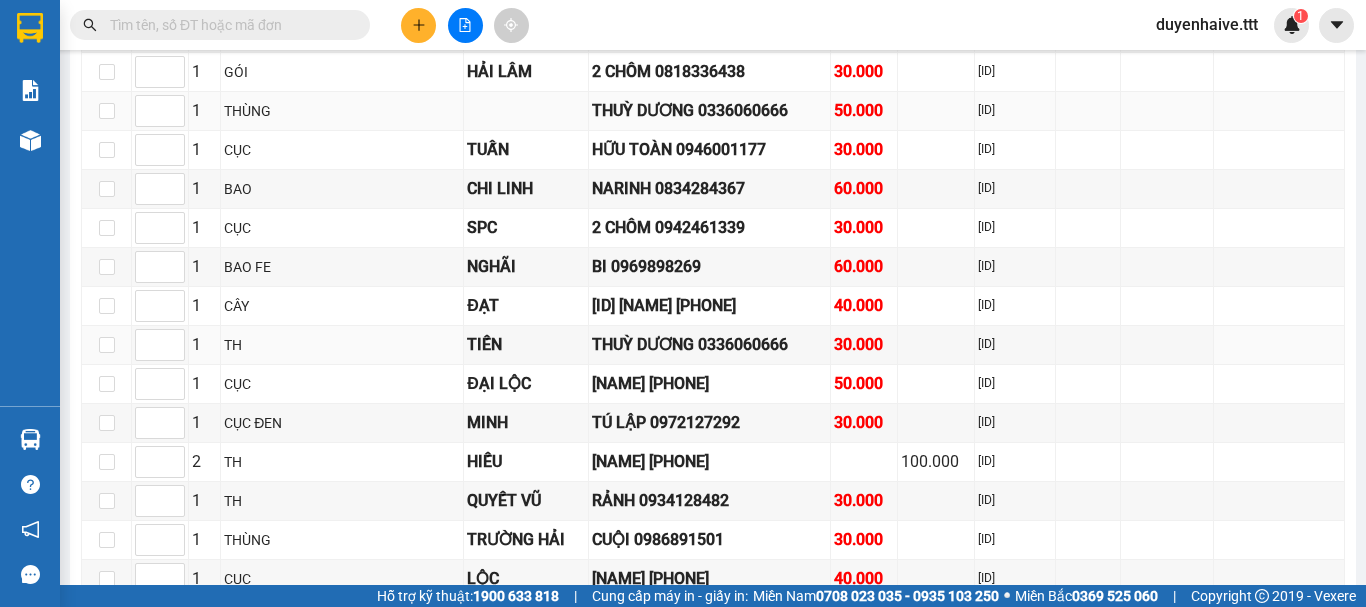 scroll, scrollTop: 2697, scrollLeft: 0, axis: vertical 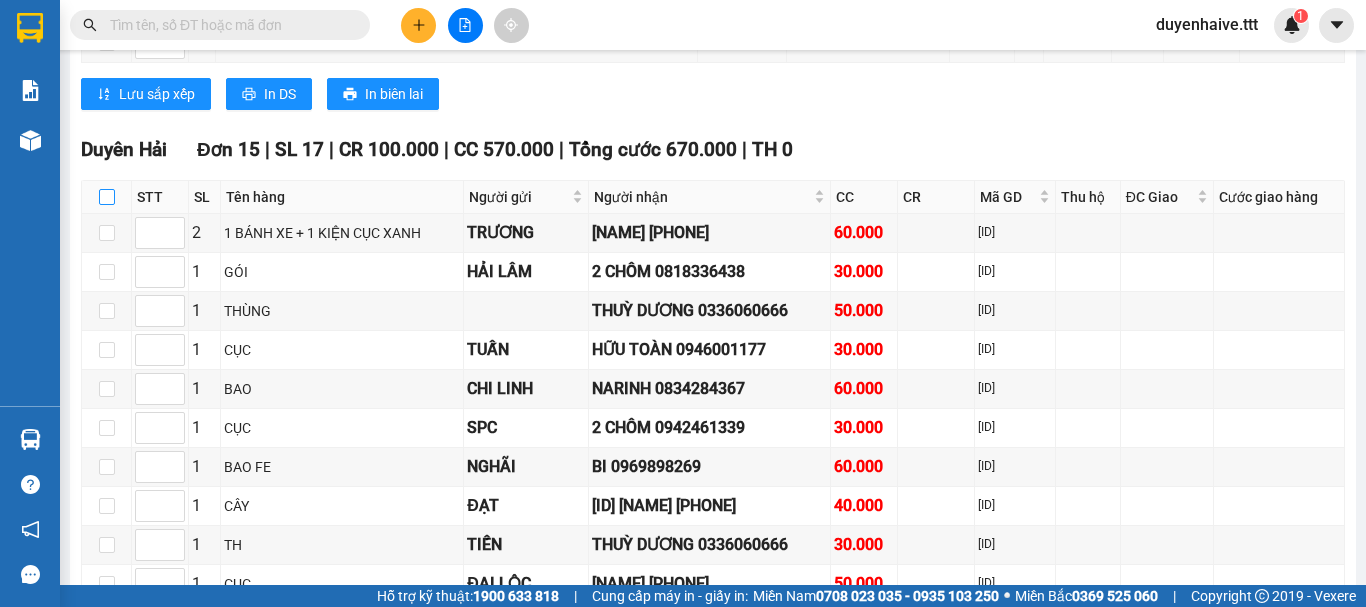 click at bounding box center (107, 197) 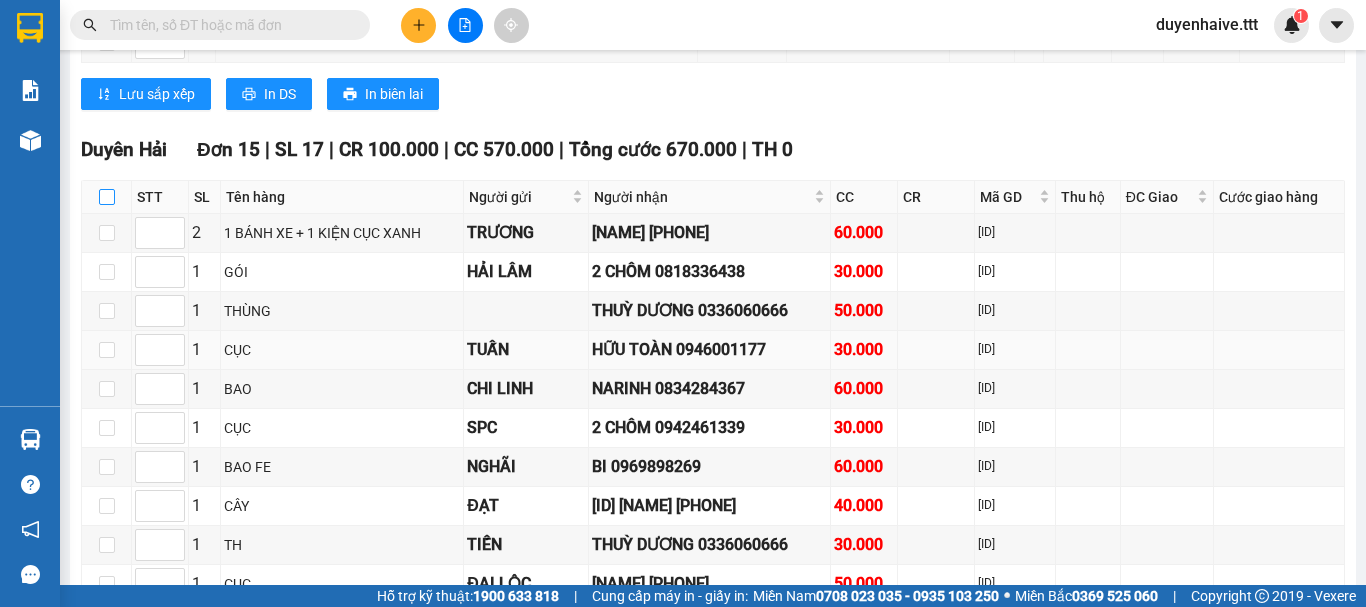 checkbox on "true" 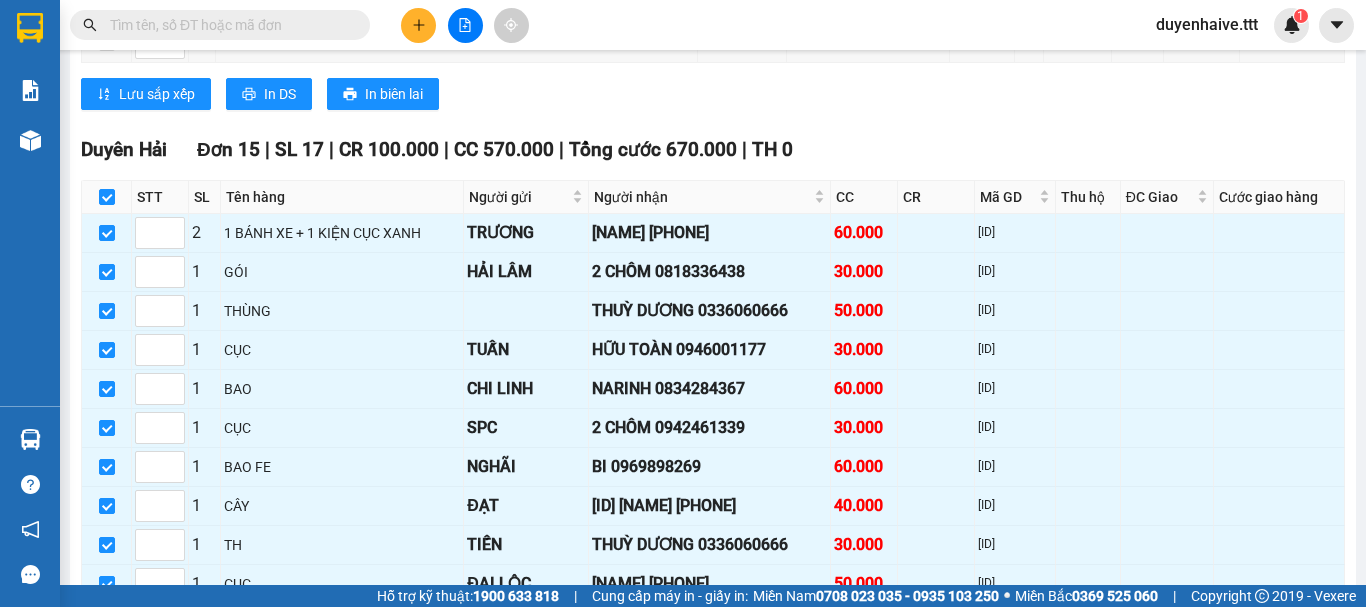 scroll, scrollTop: 2997, scrollLeft: 0, axis: vertical 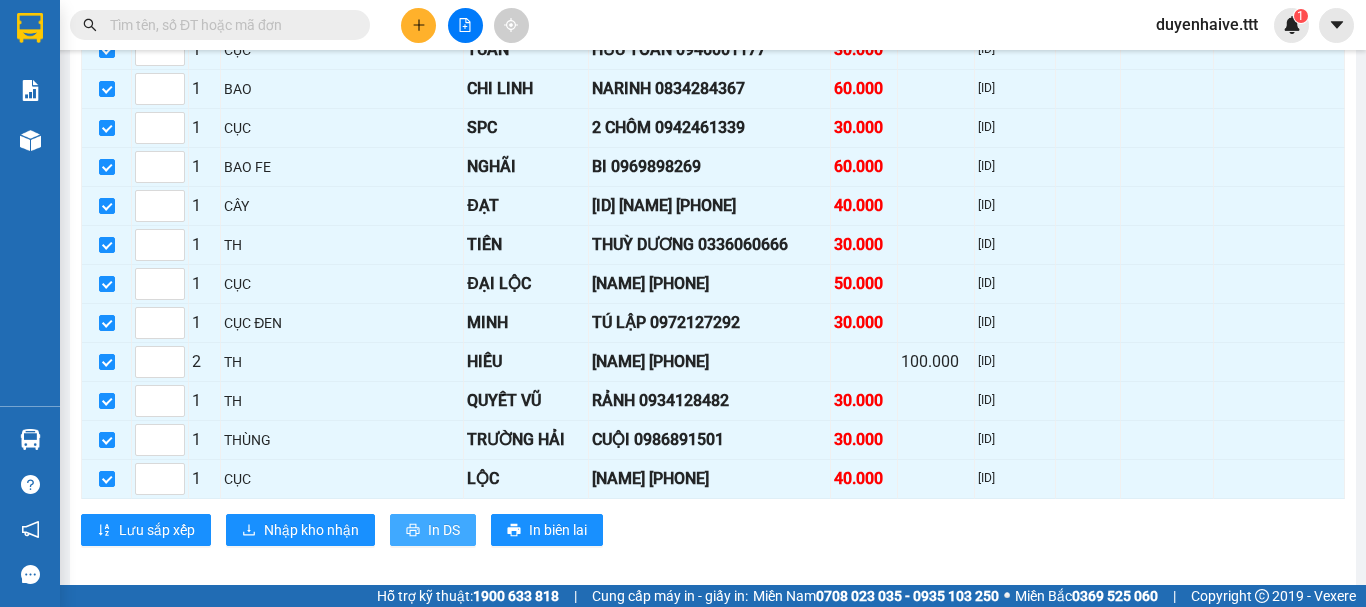 click on "In DS" at bounding box center [444, 530] 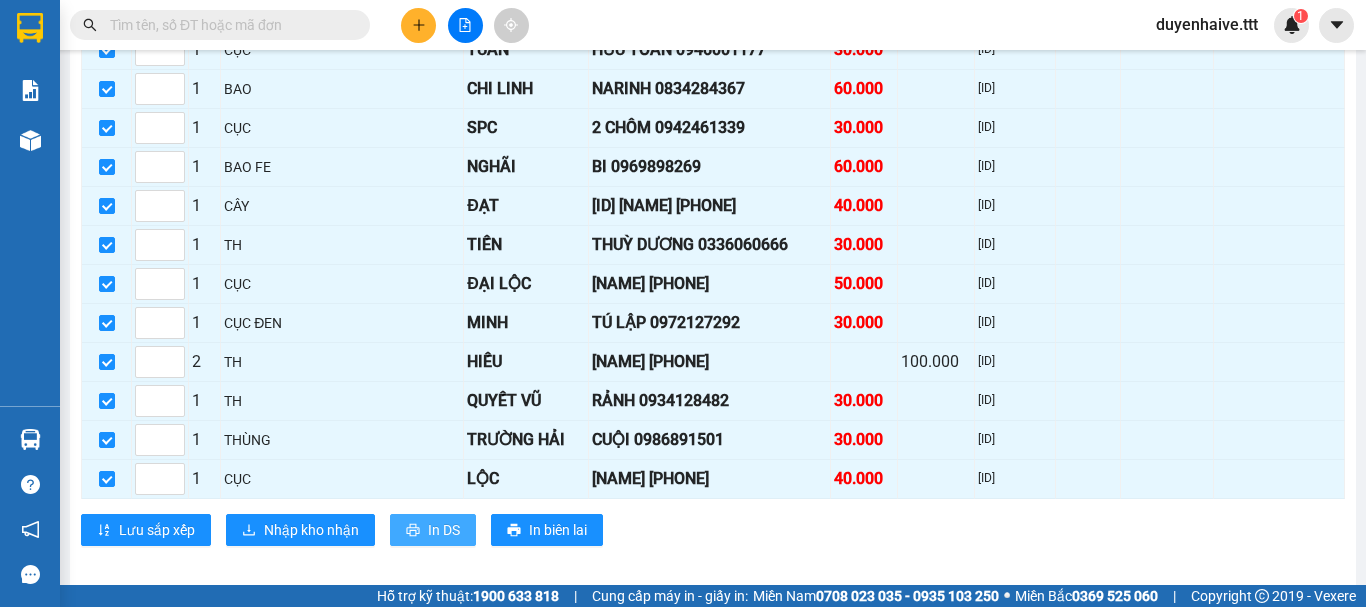 scroll, scrollTop: 0, scrollLeft: 0, axis: both 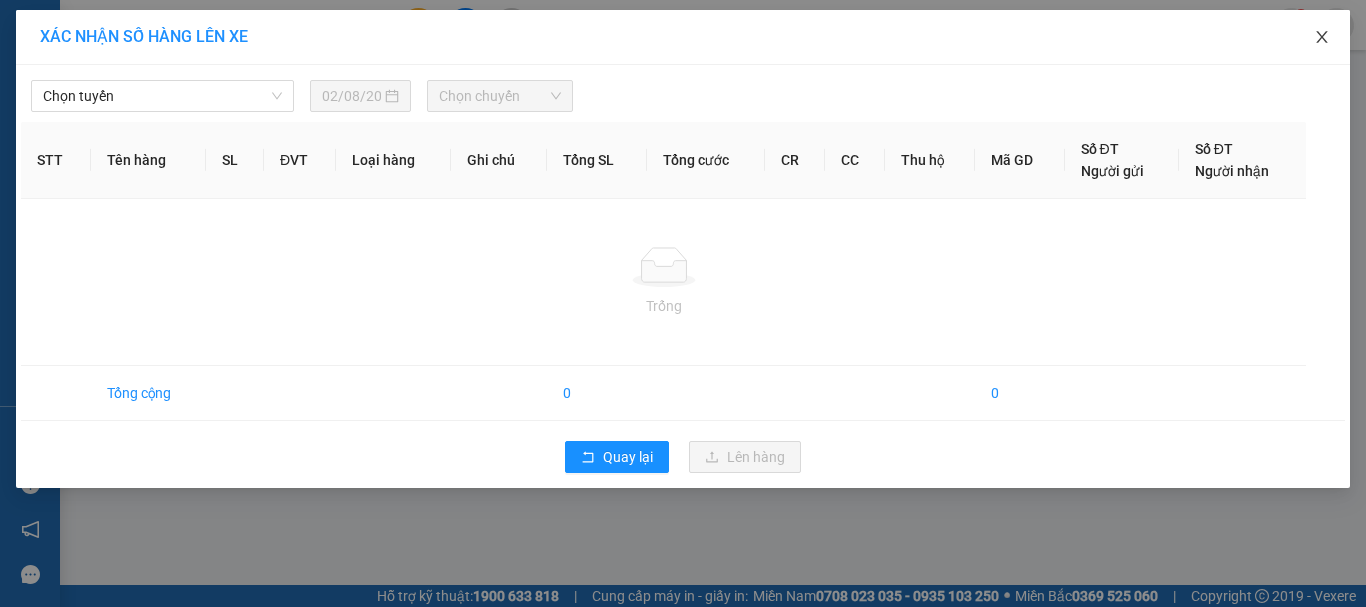 click 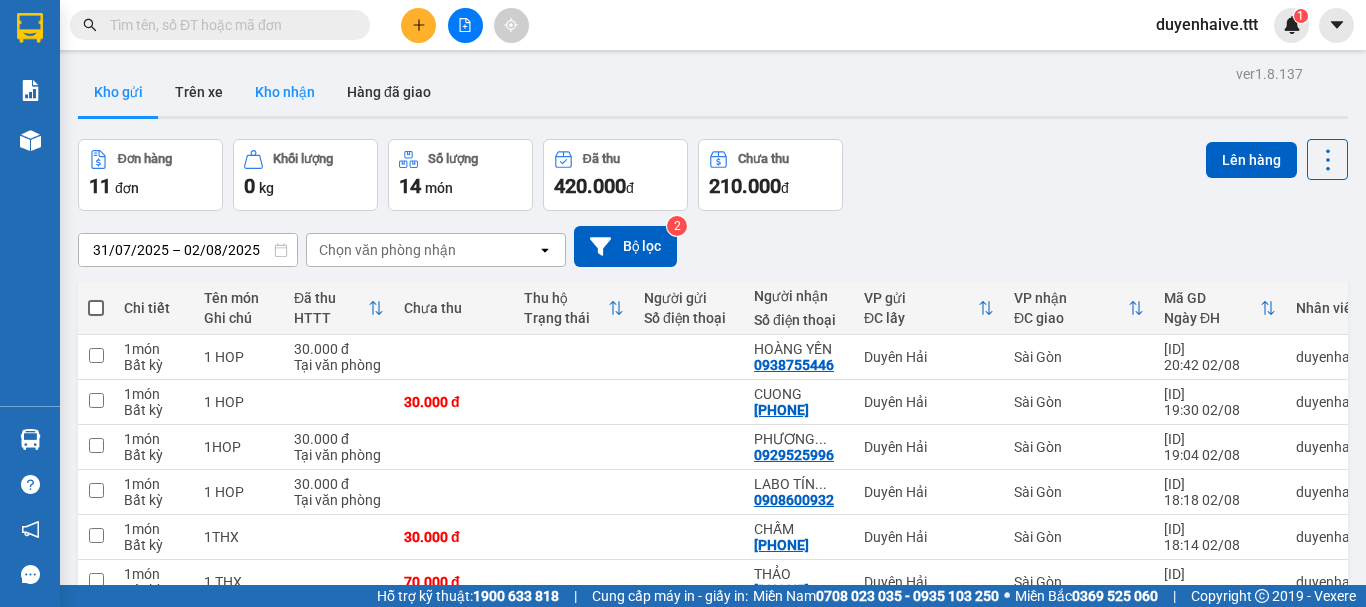 click on "Kho nhận" at bounding box center [285, 92] 